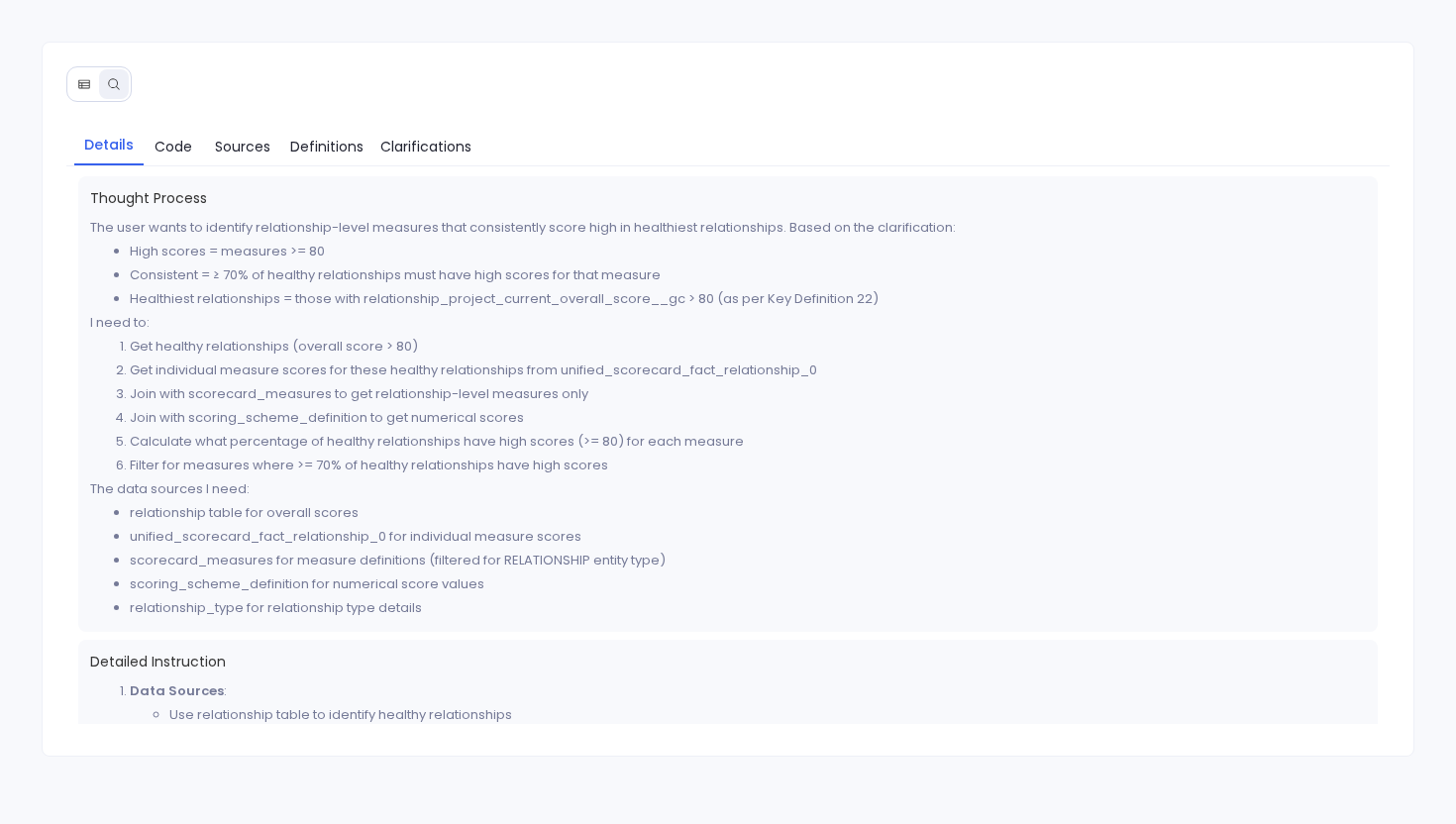 scroll, scrollTop: 0, scrollLeft: 0, axis: both 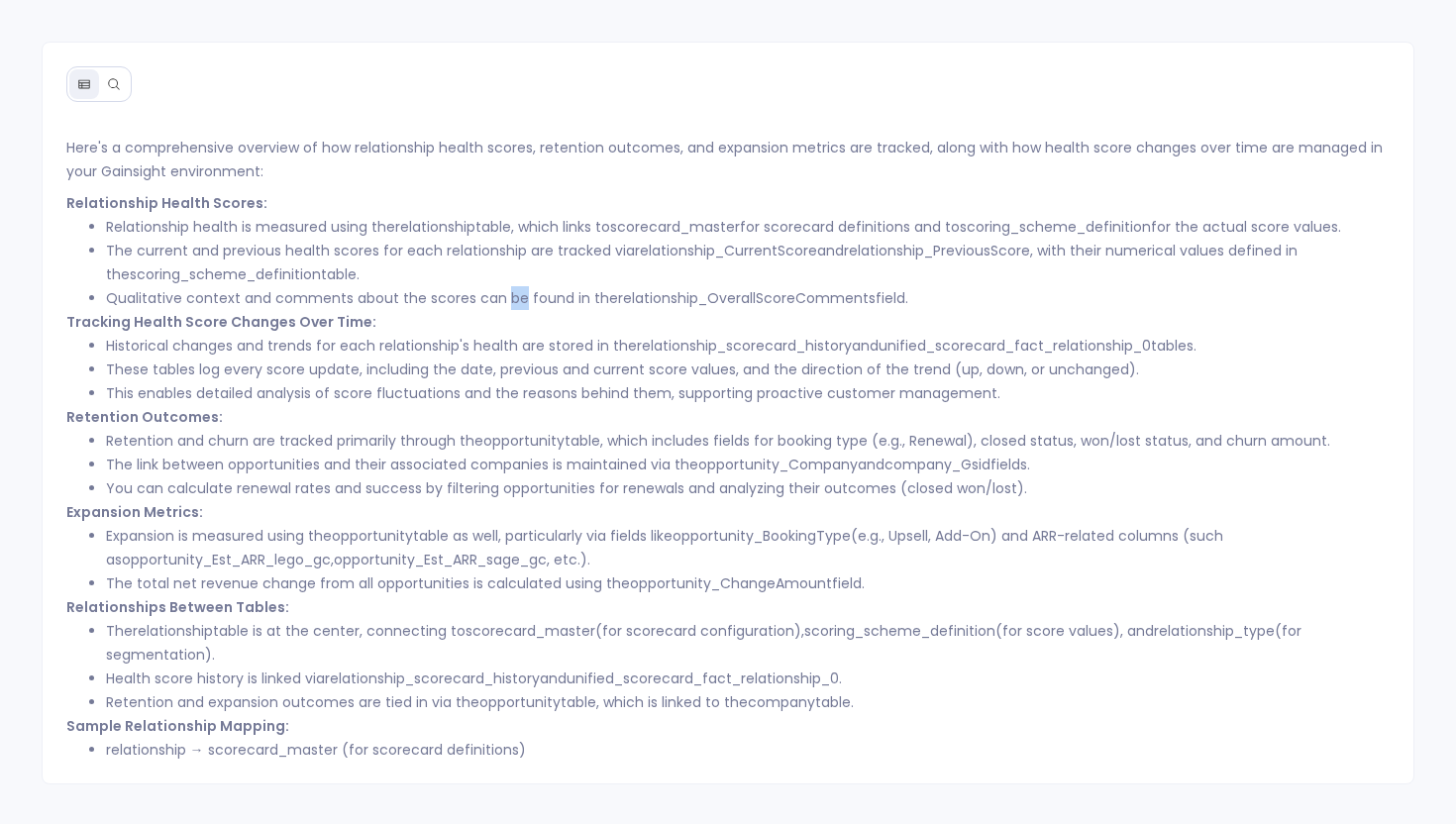 click on "Retention Outcomes:" at bounding box center [728, 417] 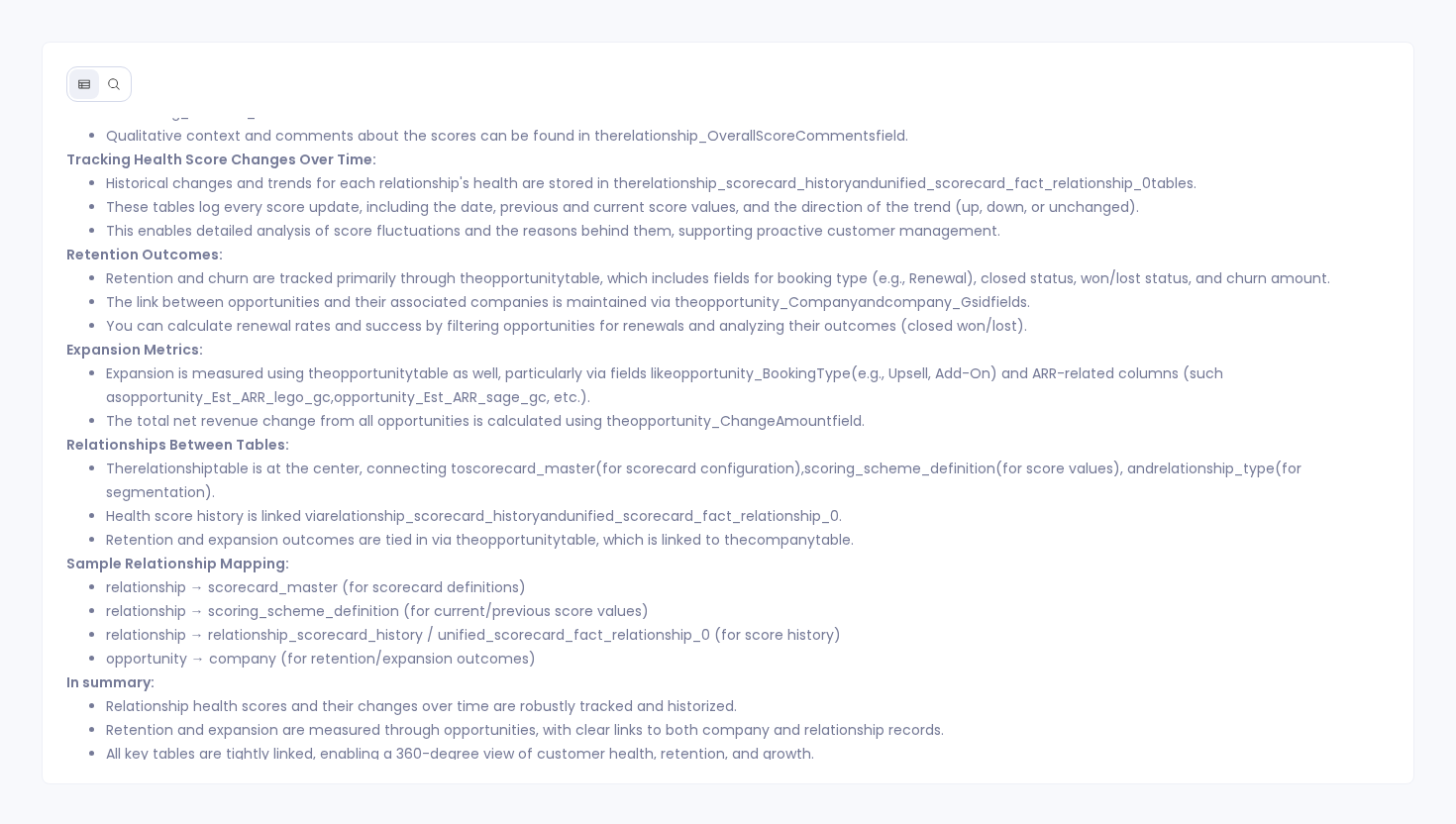 scroll, scrollTop: 186, scrollLeft: 0, axis: vertical 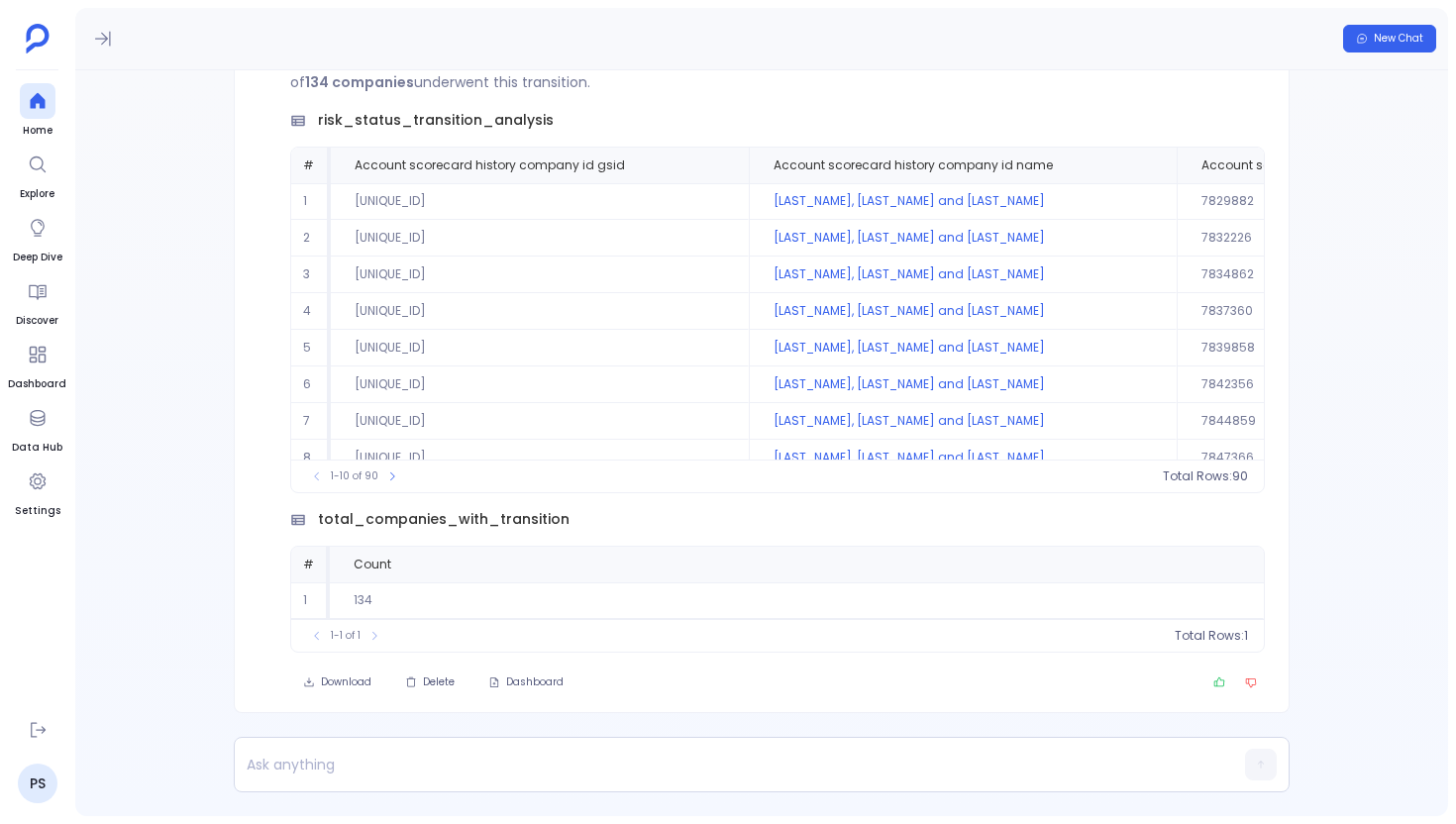 click at bounding box center (103, 39) 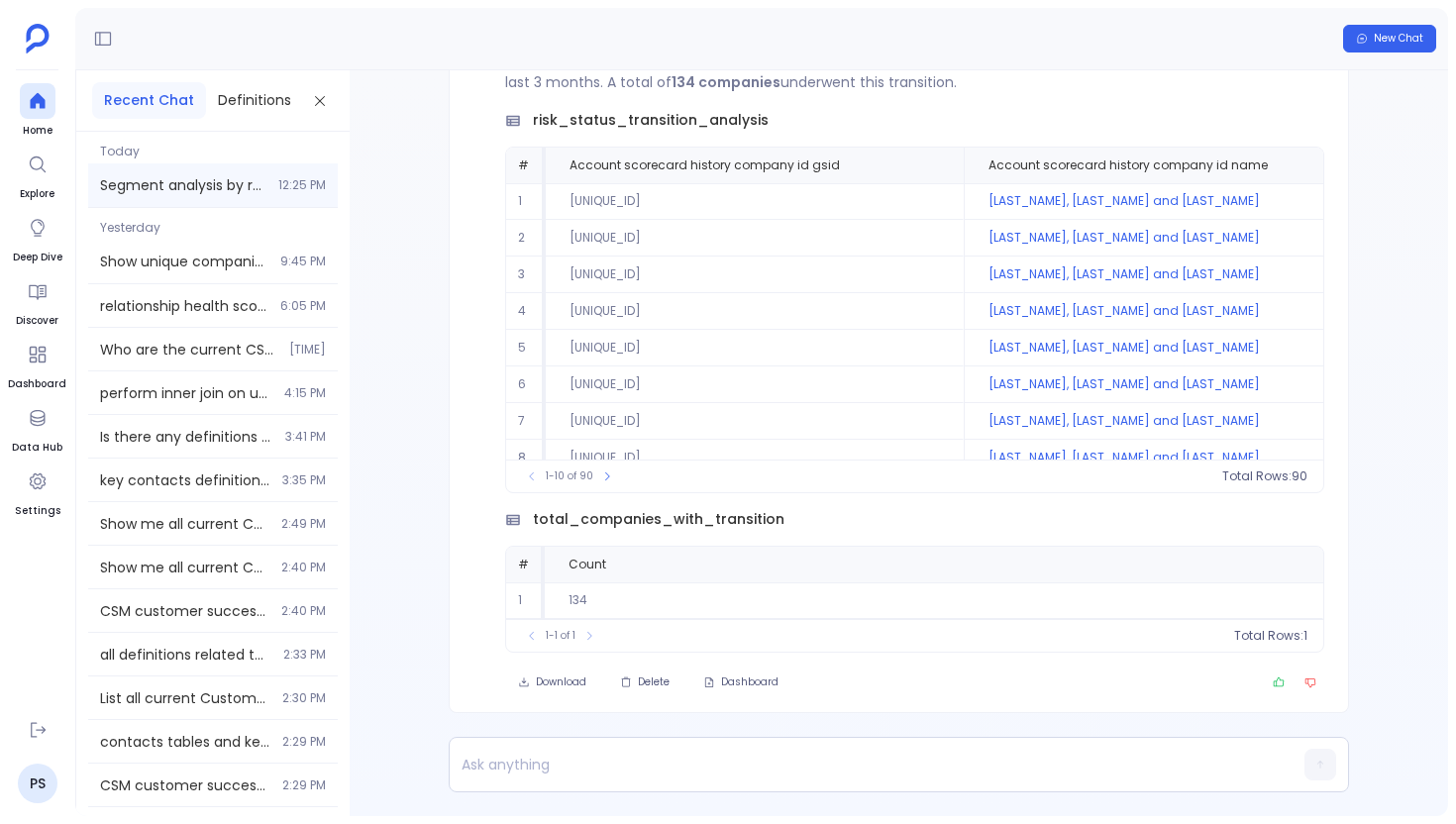 click on "Segment analysis by relationship type, company size, and ARR bands to identify patterns. Group relationships by relationship type (Product vs Professional Services), company ARR ranges (0-100k, 100k-500k, 500k+), and analyze renewal and expansion success rates within each segment to identify which segments show strongest correlation between health scores and business outcomes 12:25 PM" at bounding box center (213, 185) 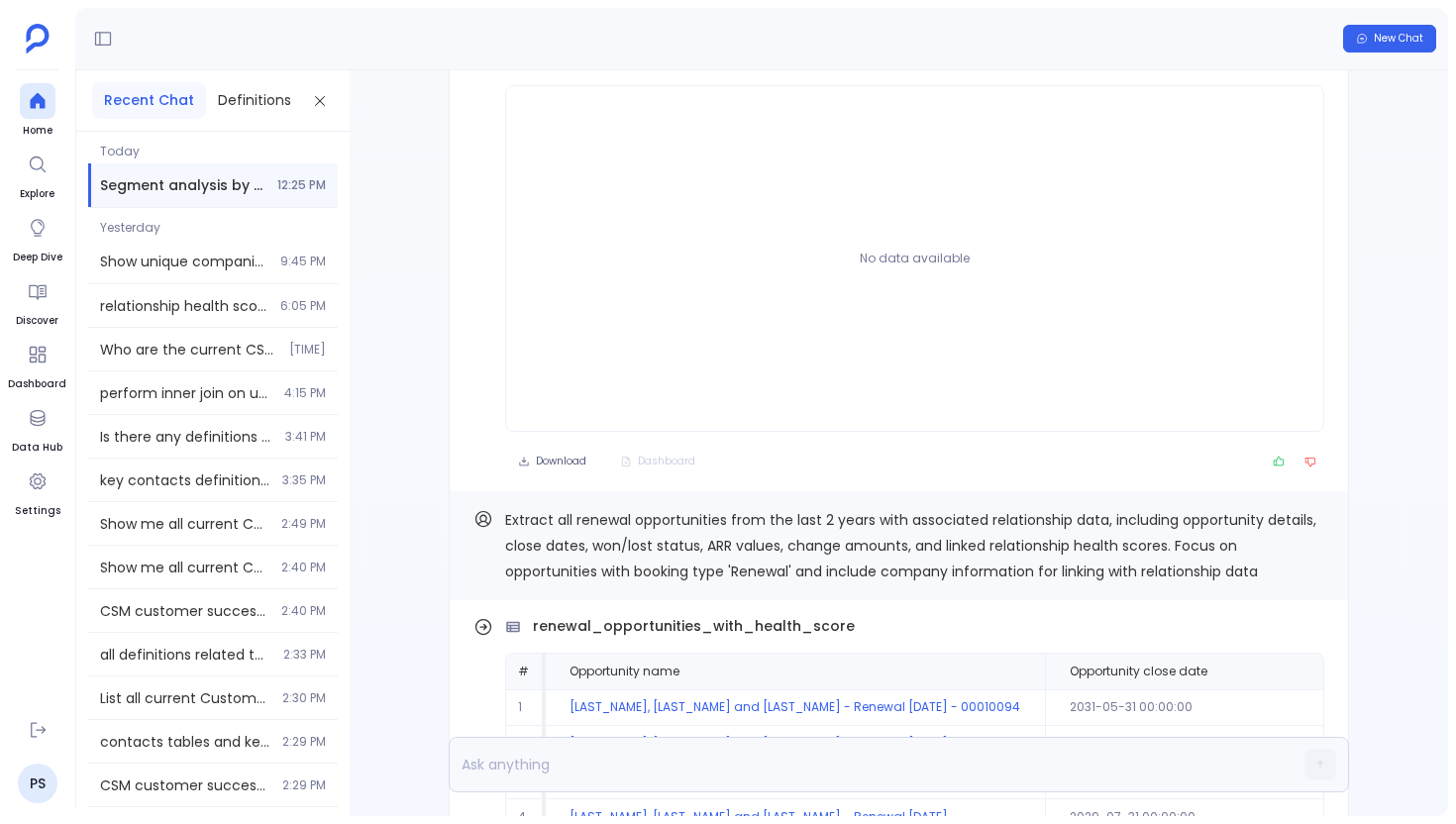 scroll, scrollTop: -3968, scrollLeft: 0, axis: vertical 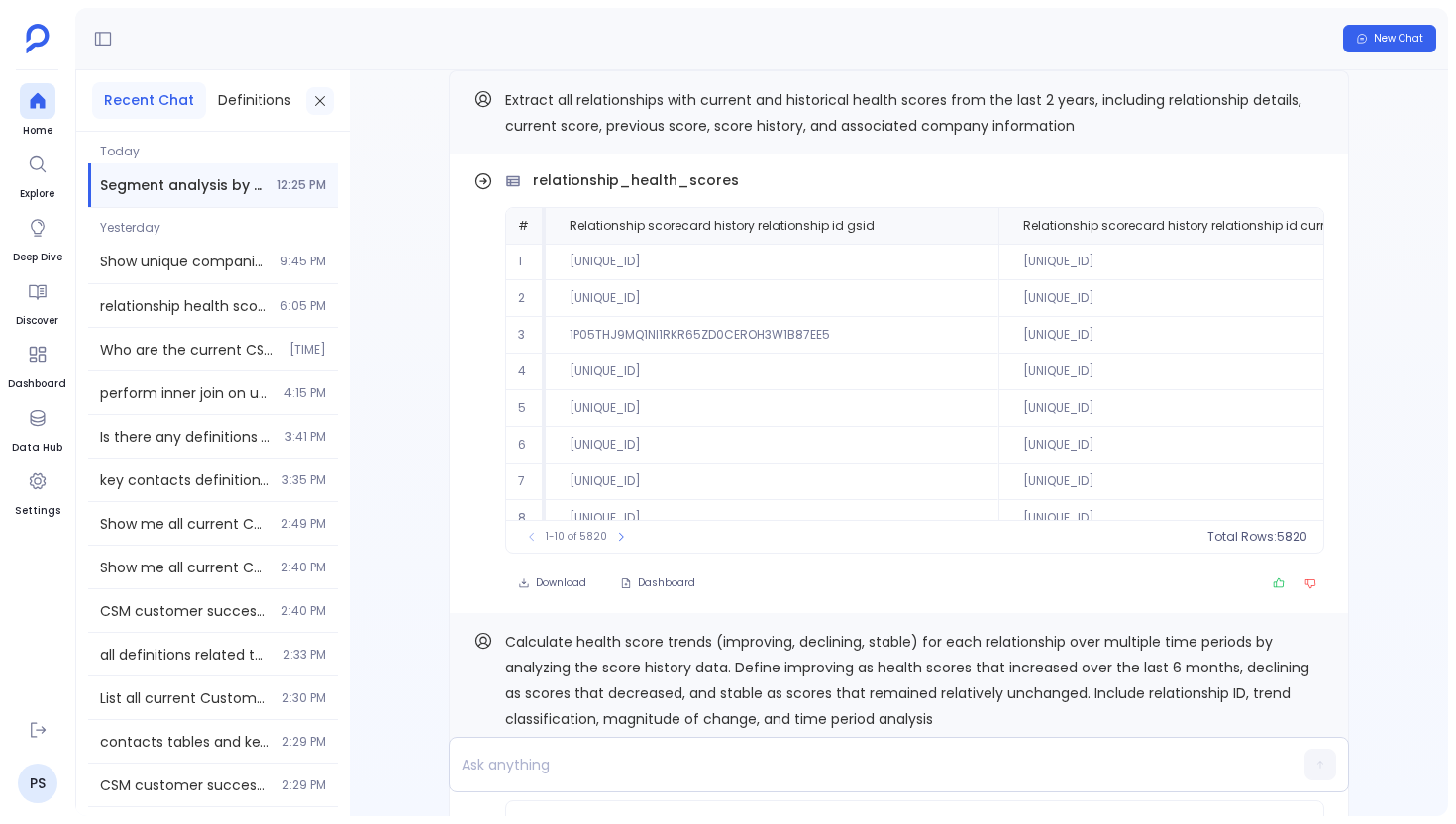 click 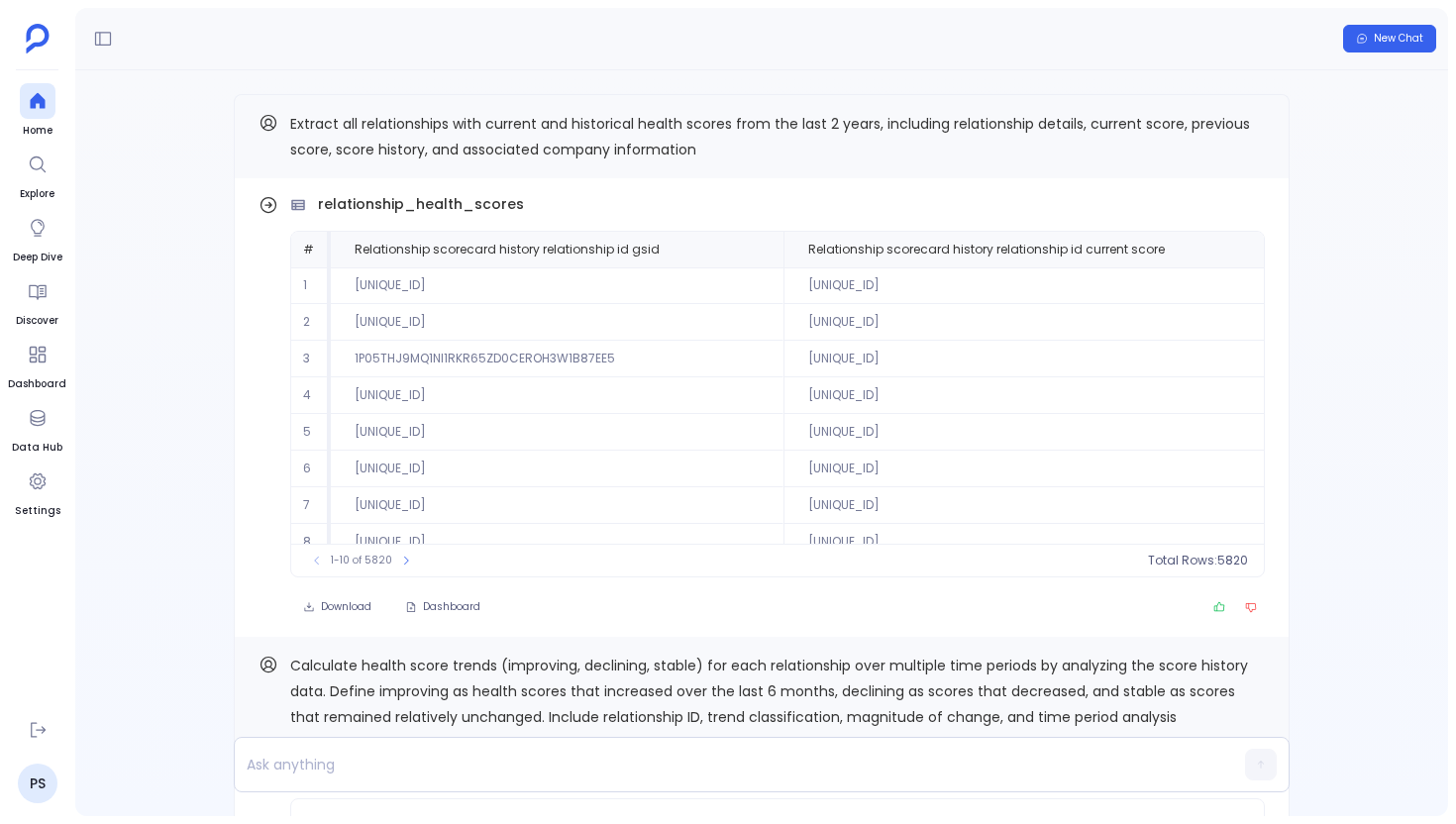 scroll, scrollTop: -3894, scrollLeft: 0, axis: vertical 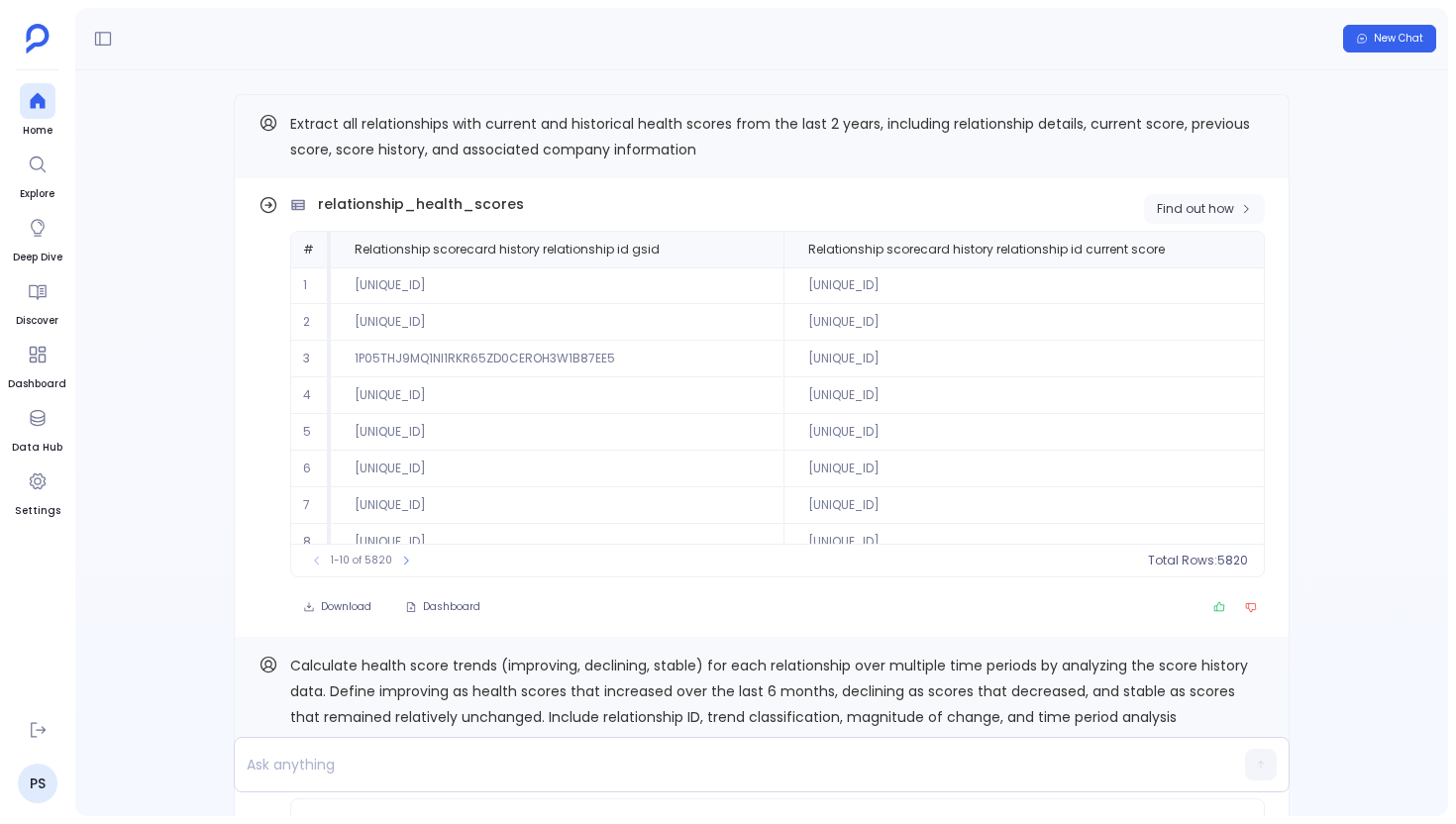click on "Find out how" at bounding box center [1196, 209] 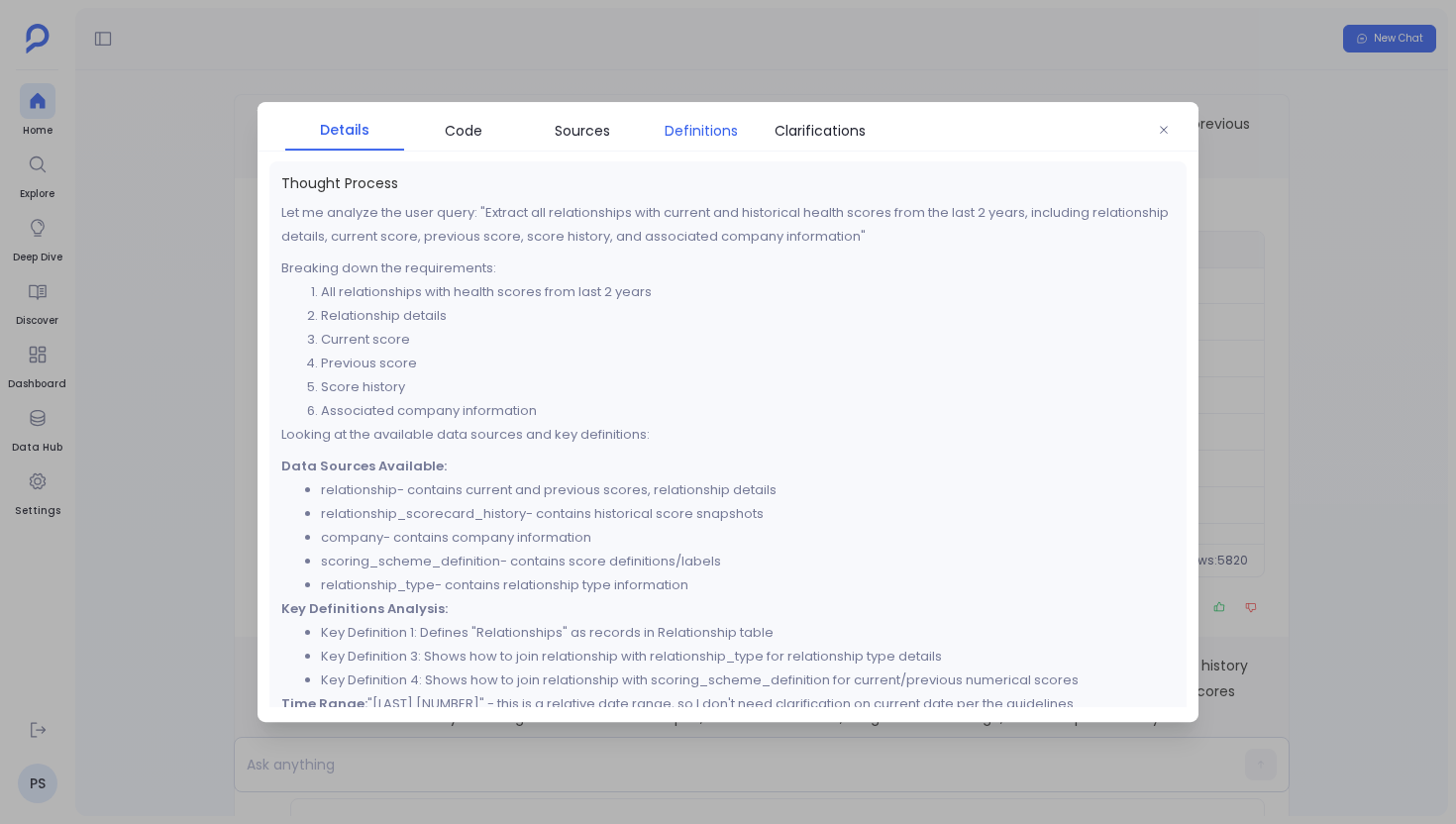 click on "Definitions" at bounding box center [701, 131] 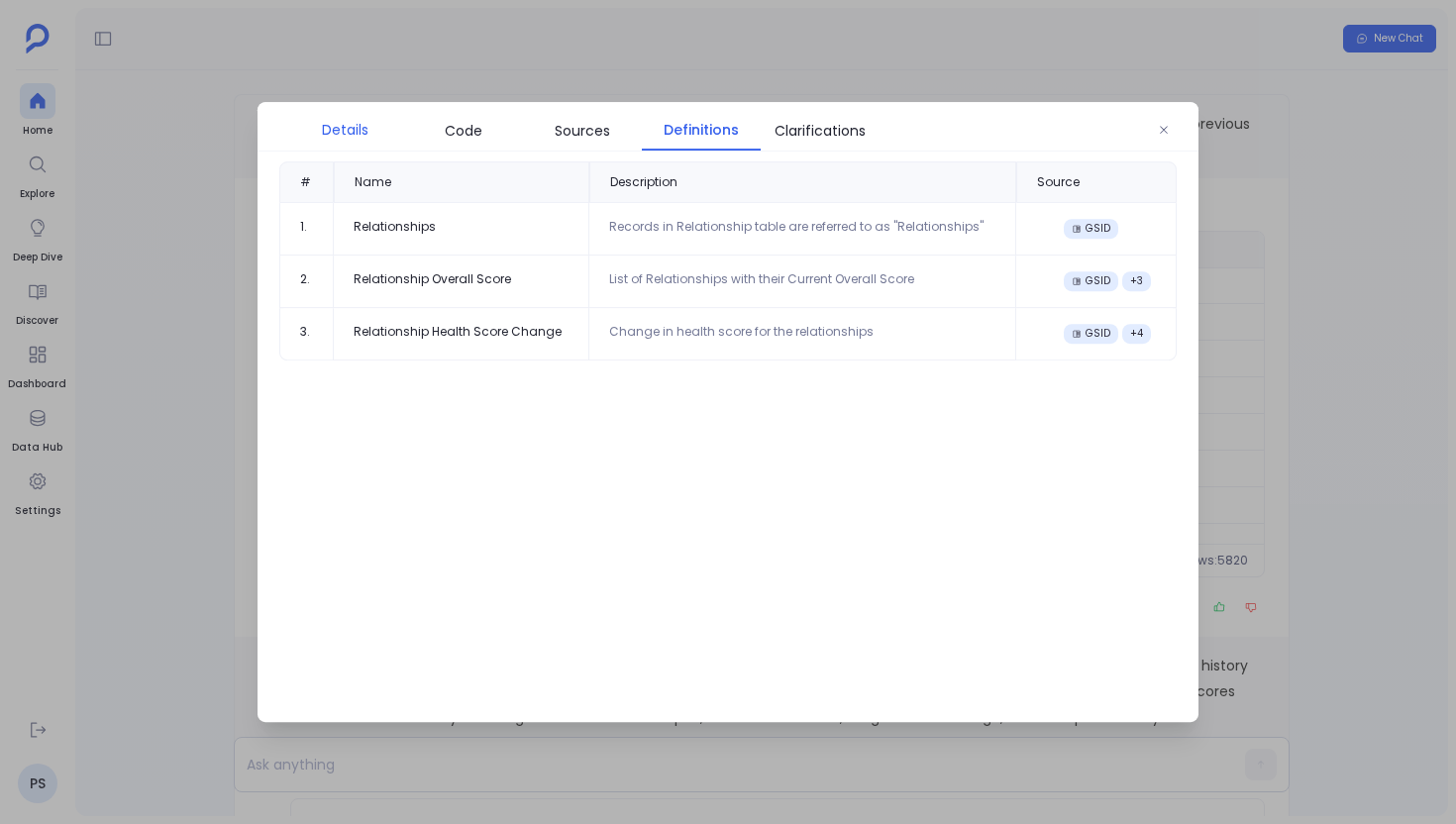 click on "Details" at bounding box center [345, 130] 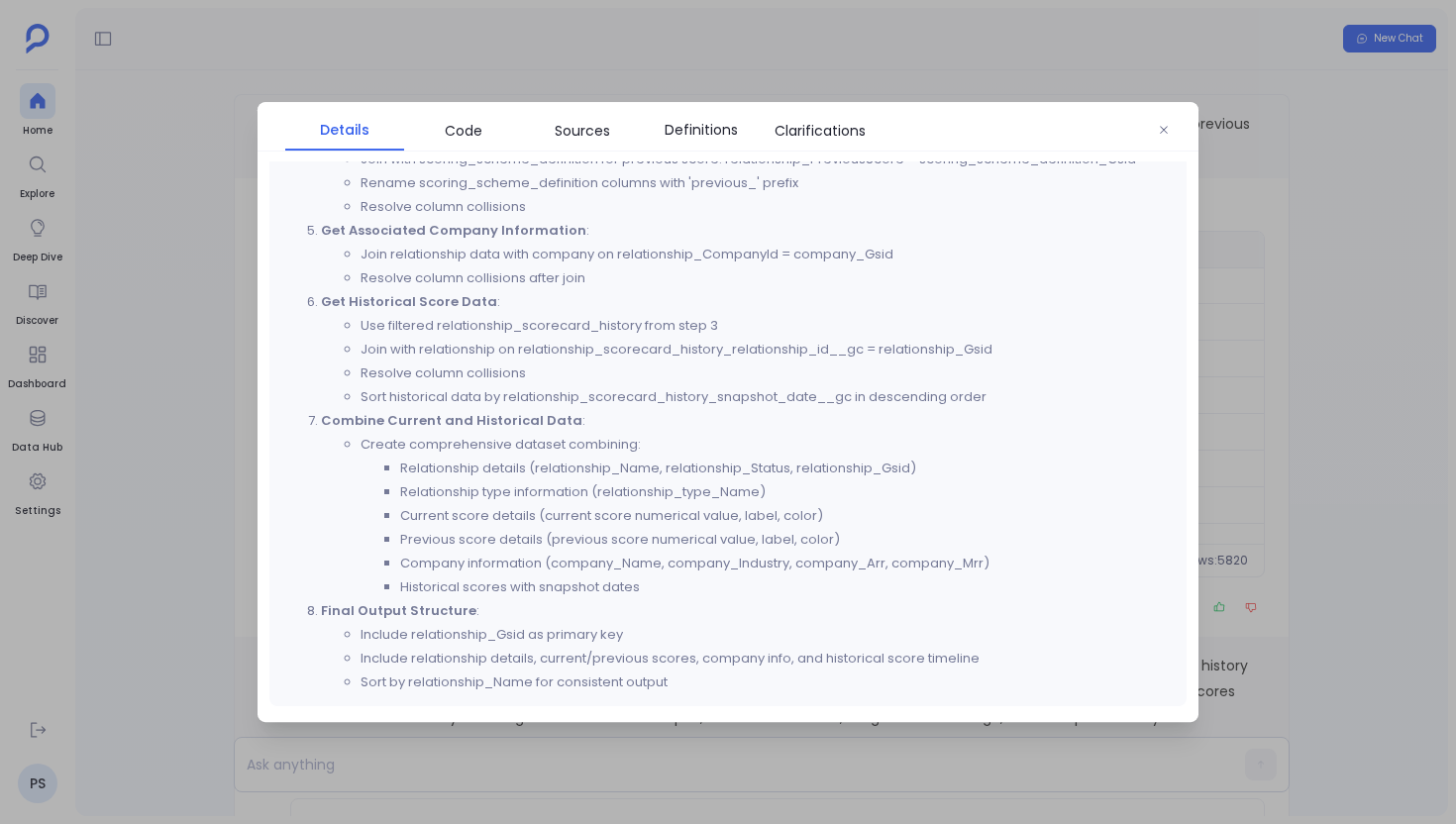 scroll, scrollTop: 1618, scrollLeft: 0, axis: vertical 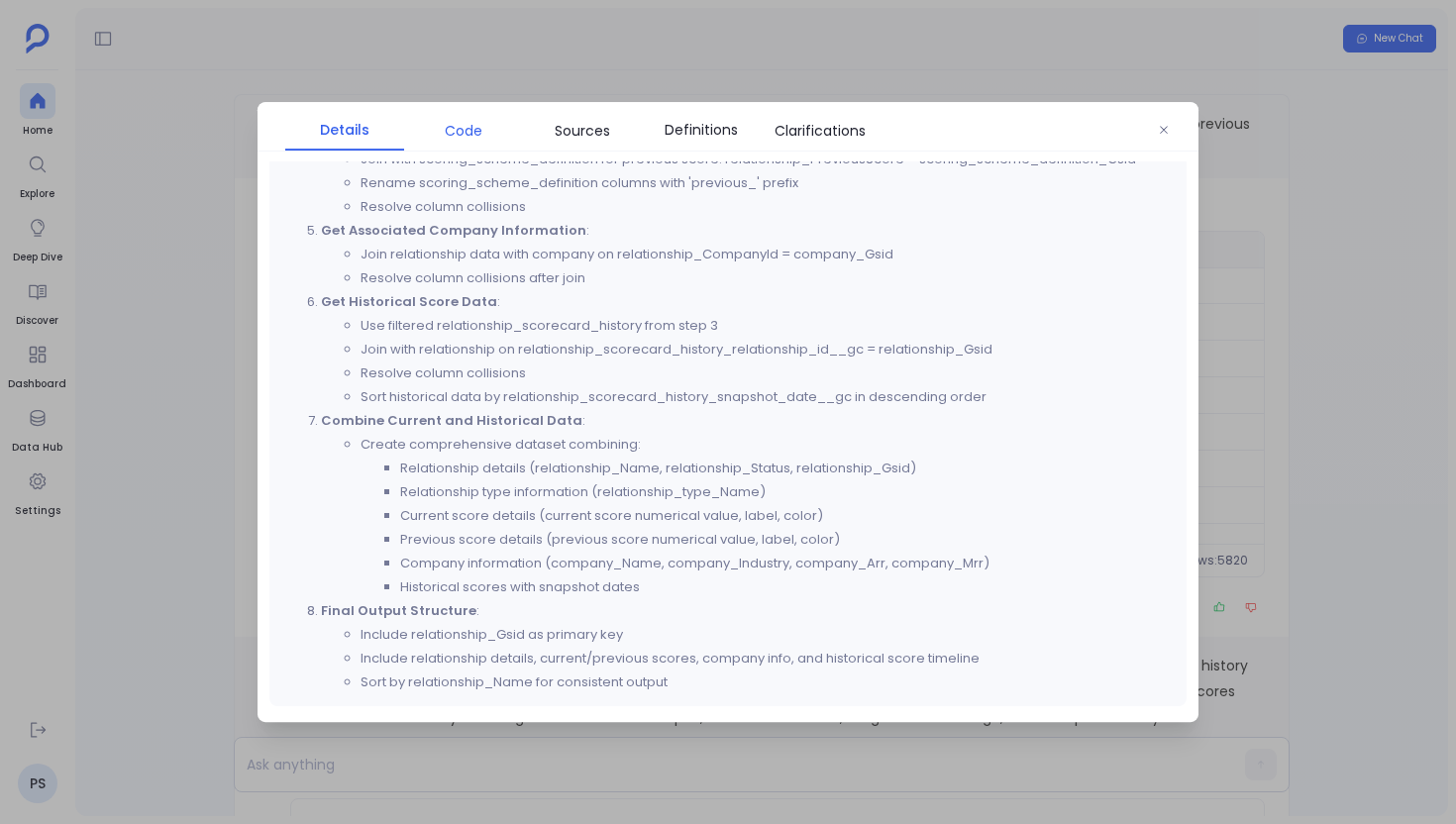 click on "Code" at bounding box center (464, 131) 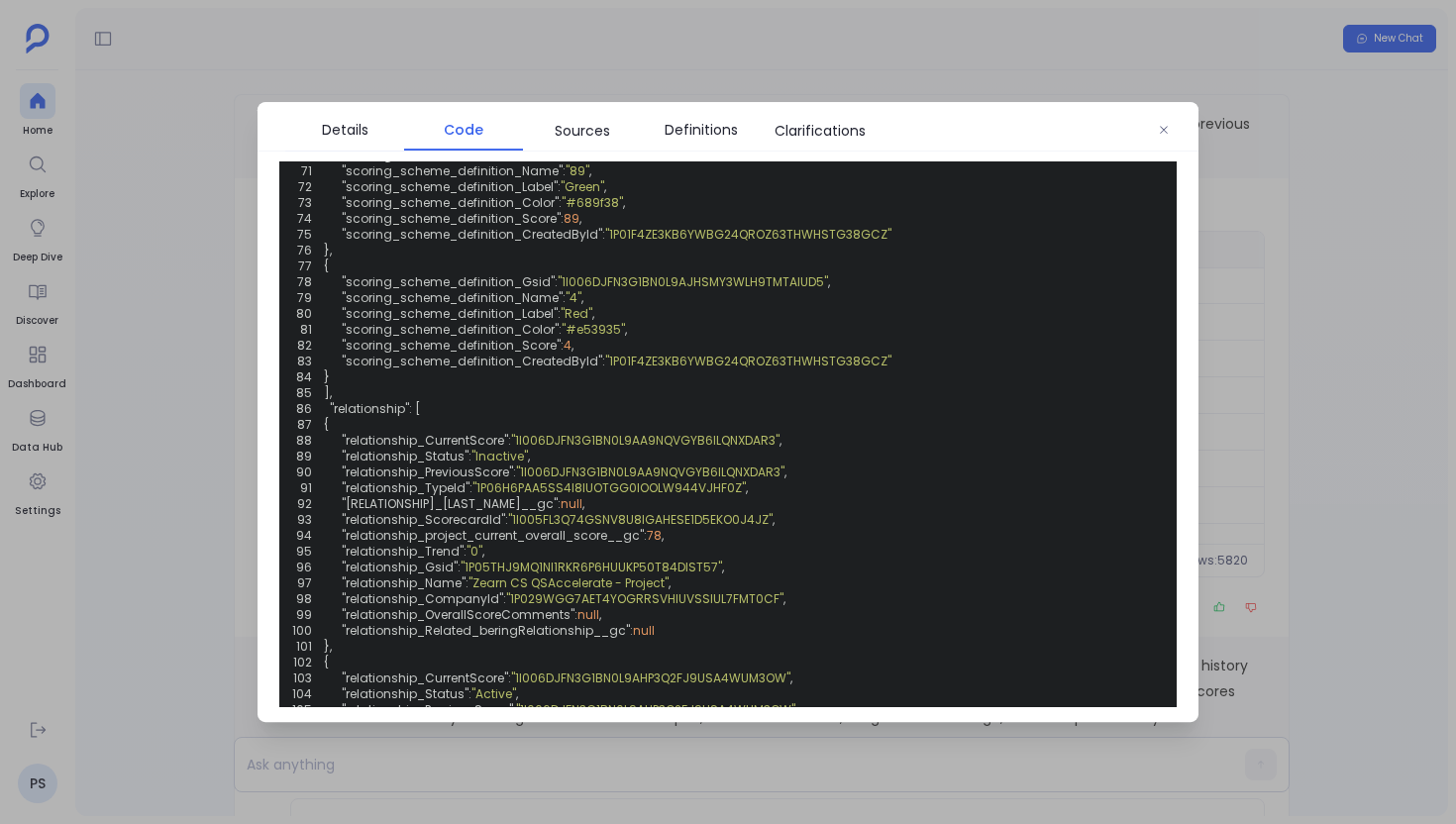 click on "Code" at bounding box center (464, 130) 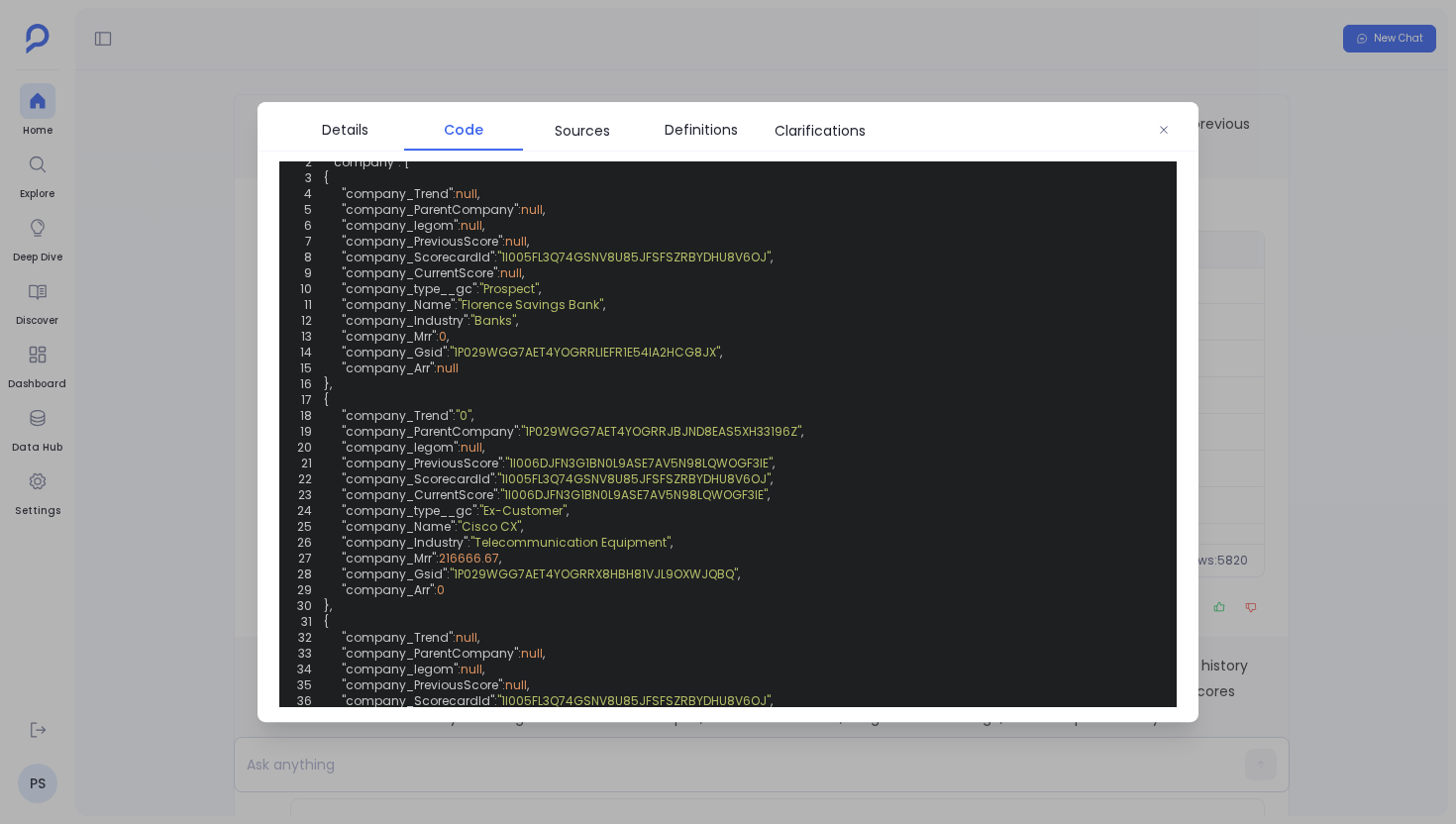 scroll, scrollTop: 555, scrollLeft: 0, axis: vertical 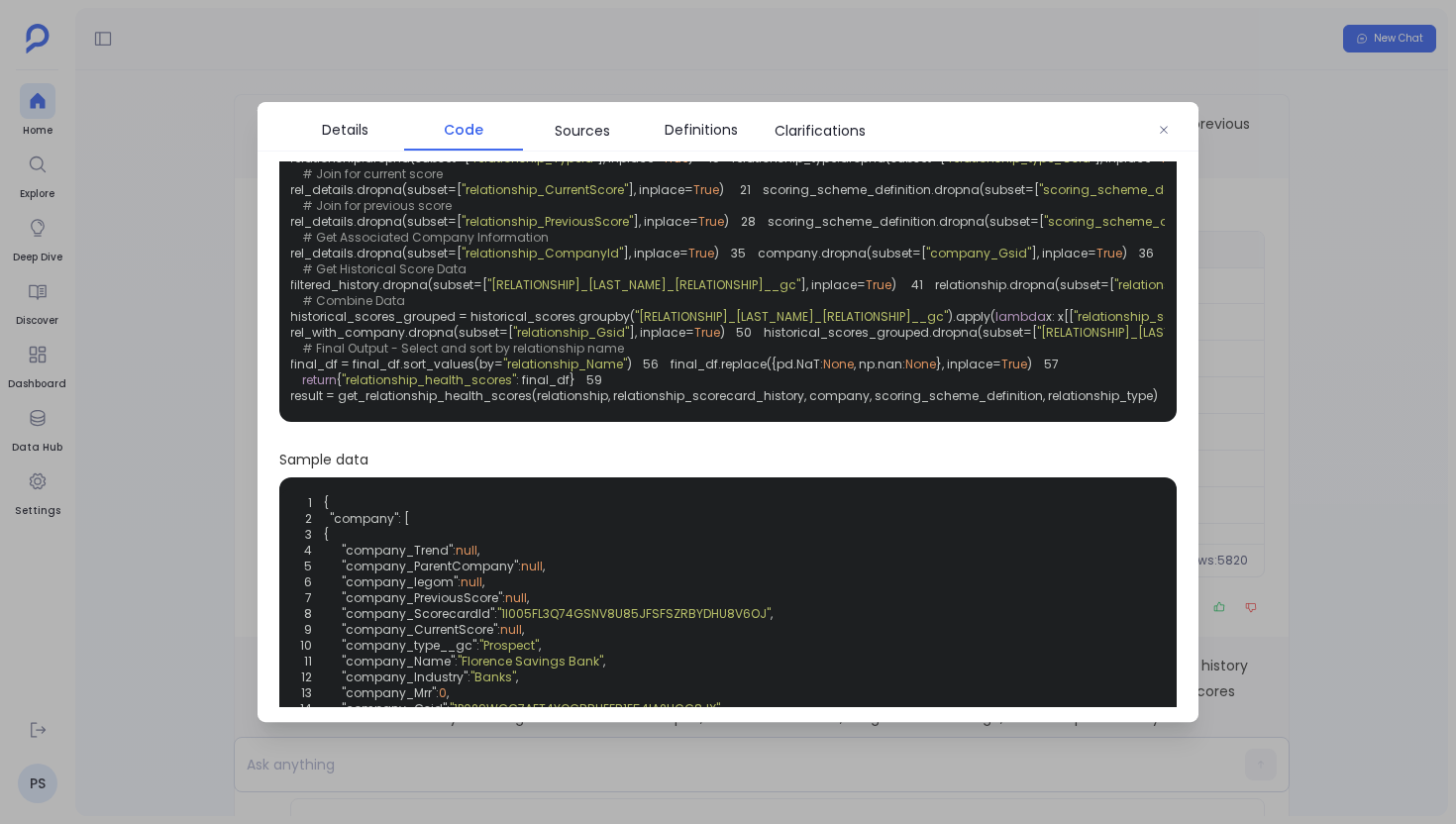 click at bounding box center [728, 412] 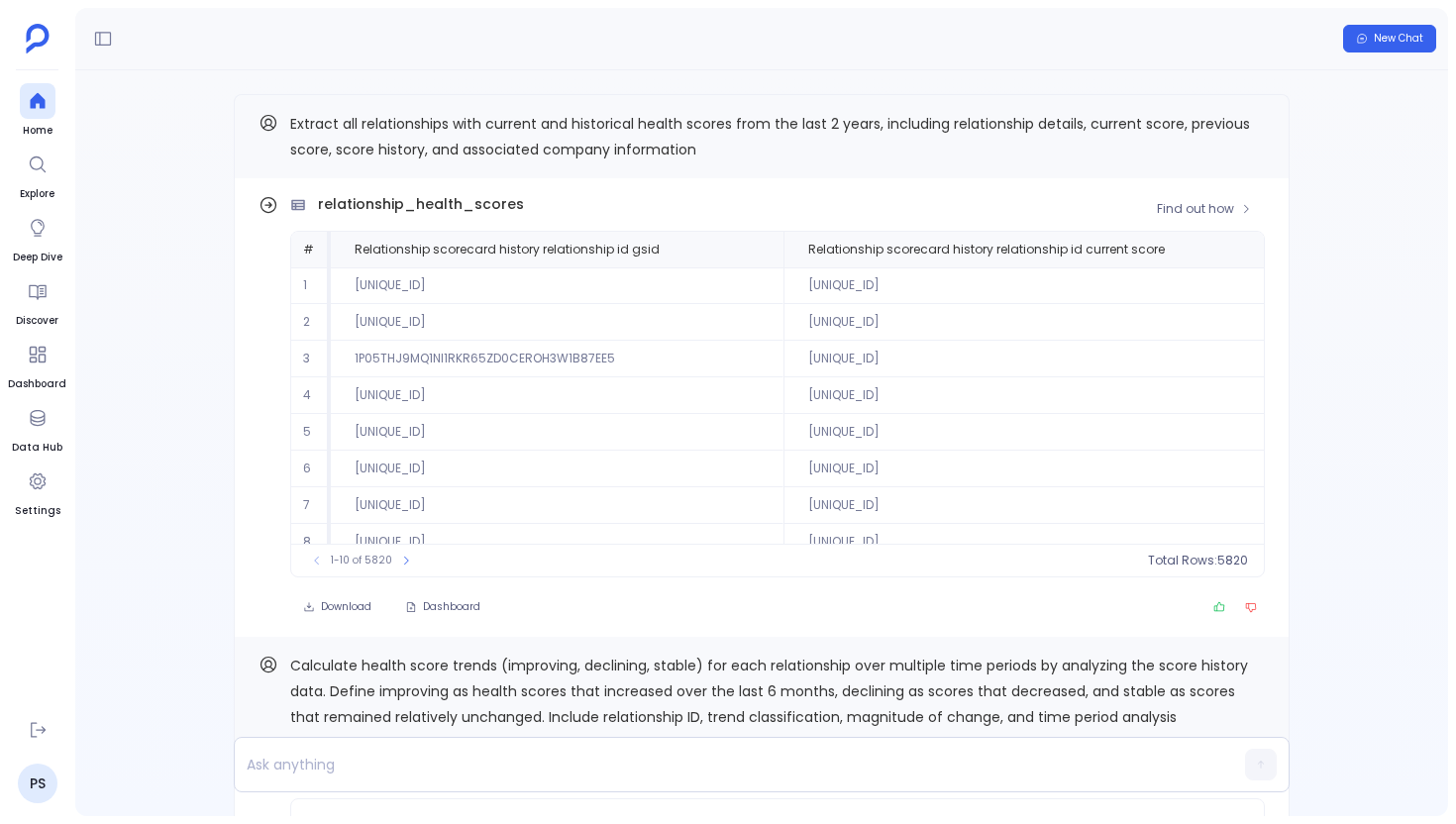 scroll, scrollTop: 95, scrollLeft: 0, axis: vertical 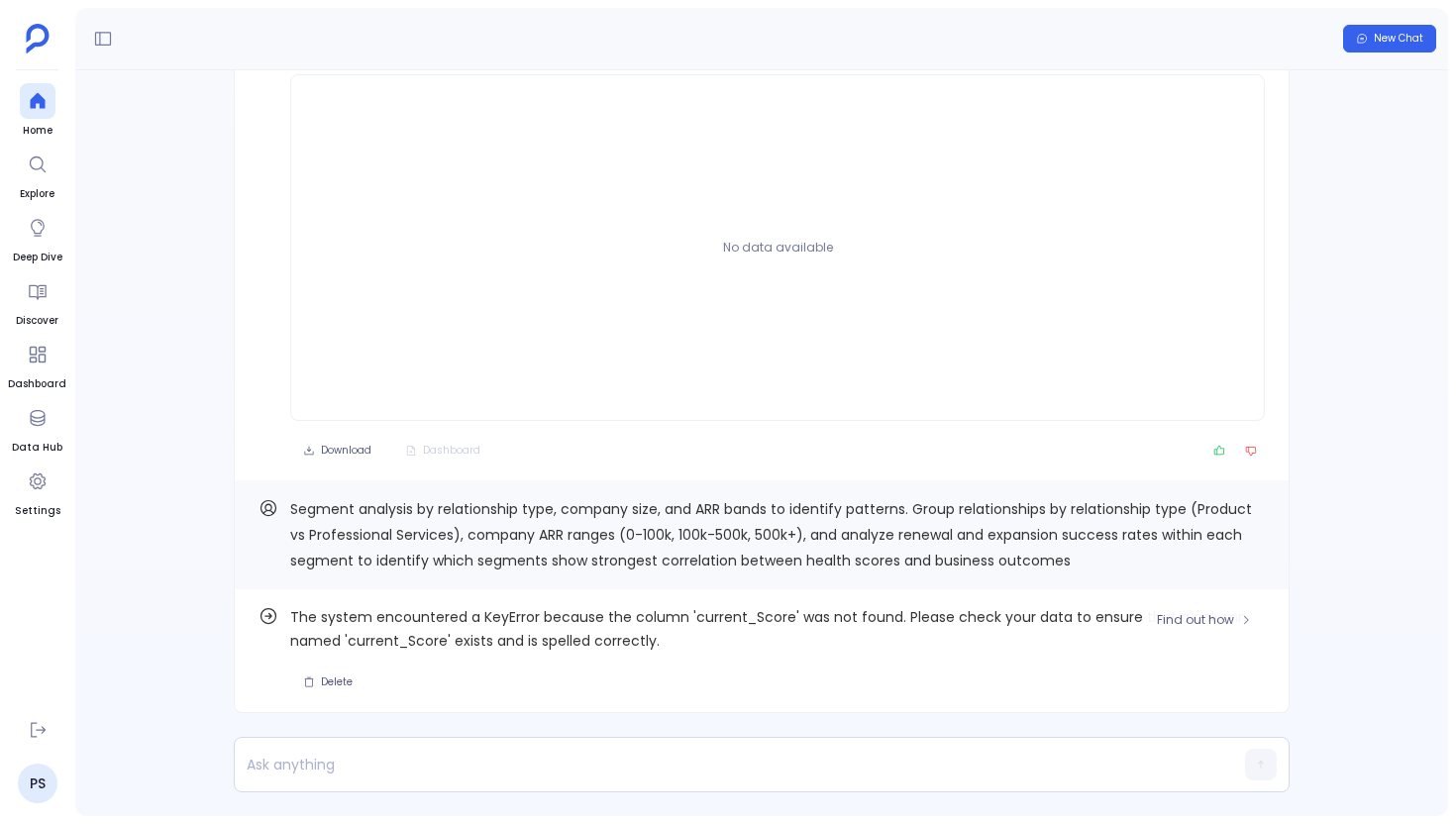 click on "The system encountered a KeyError because the column 'current_Score' was not found. Please check your data to ensure that a column named 'current_Score' exists and is spelled correctly." at bounding box center [778, 629] 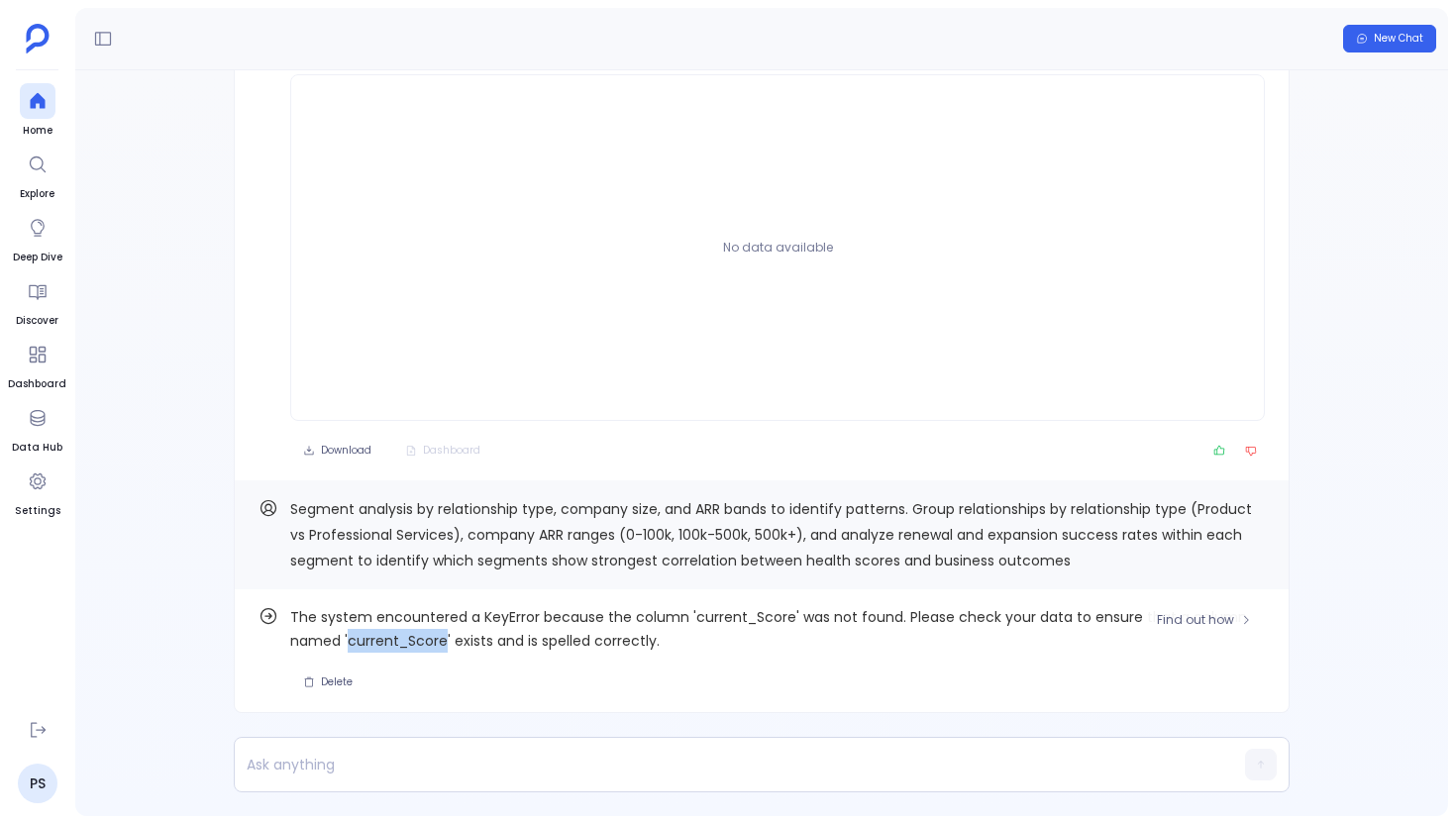 copy on "current_Score" 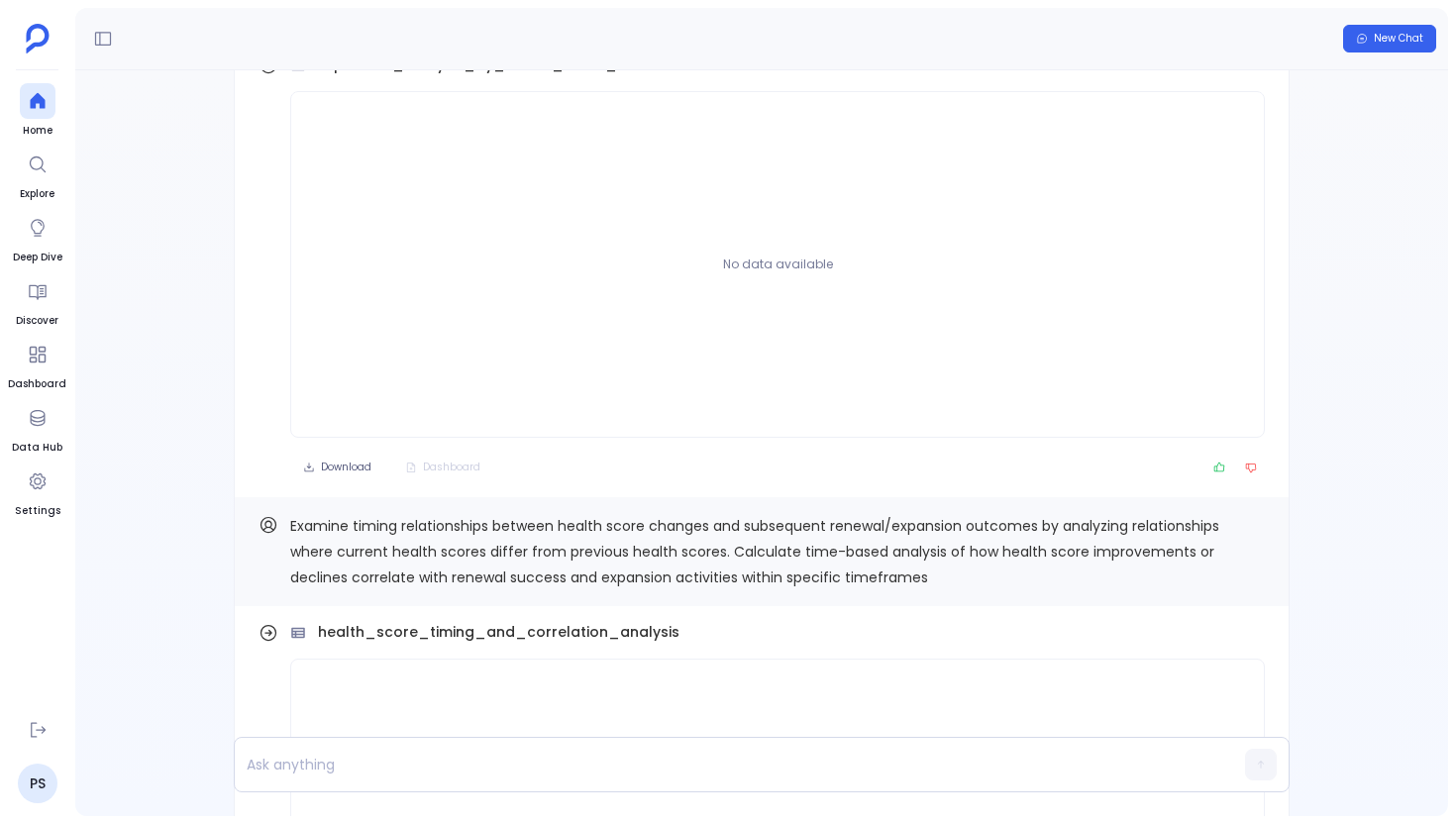 scroll, scrollTop: 0, scrollLeft: 0, axis: both 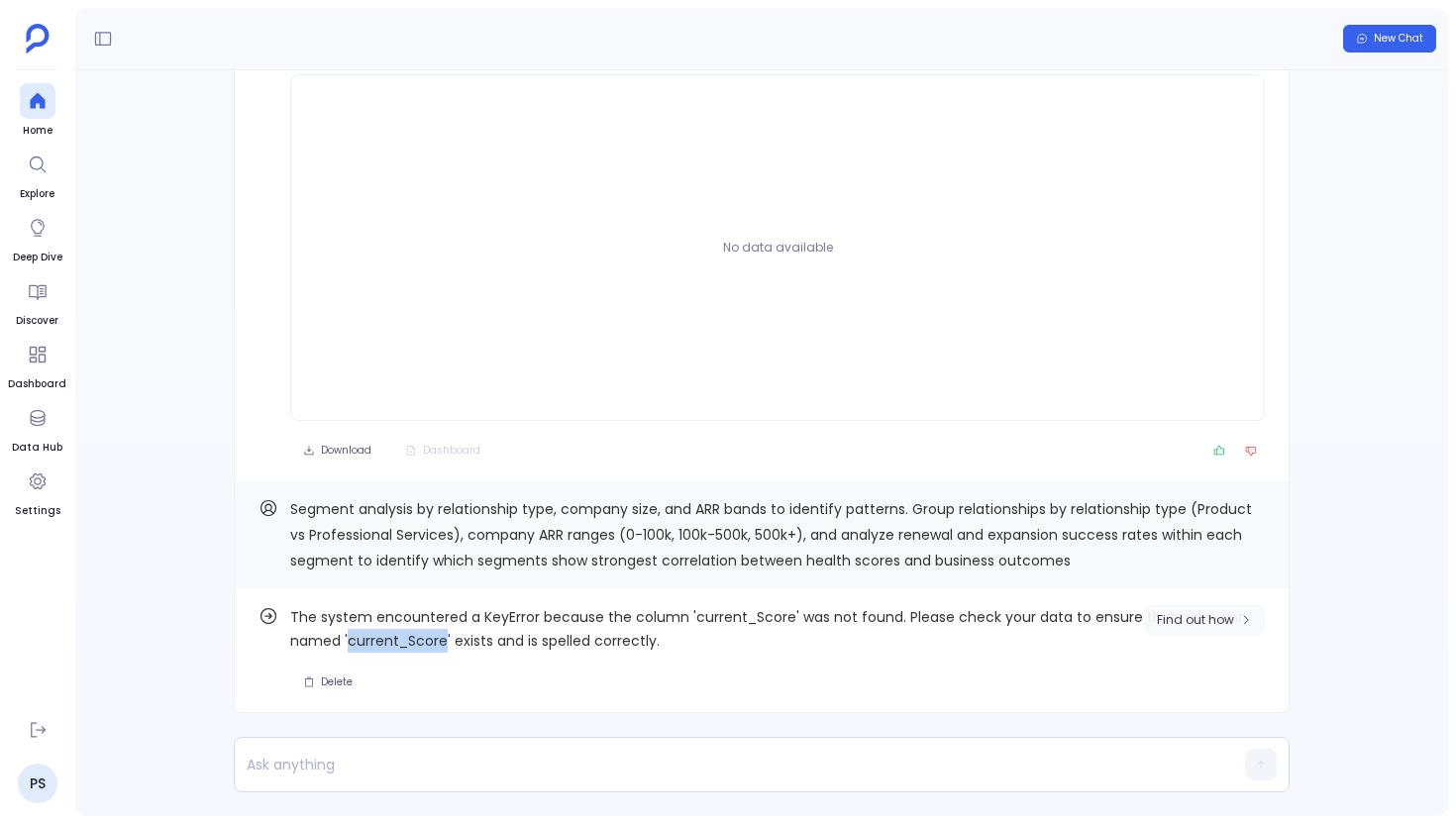 click on "Find out how" at bounding box center [1196, 620] 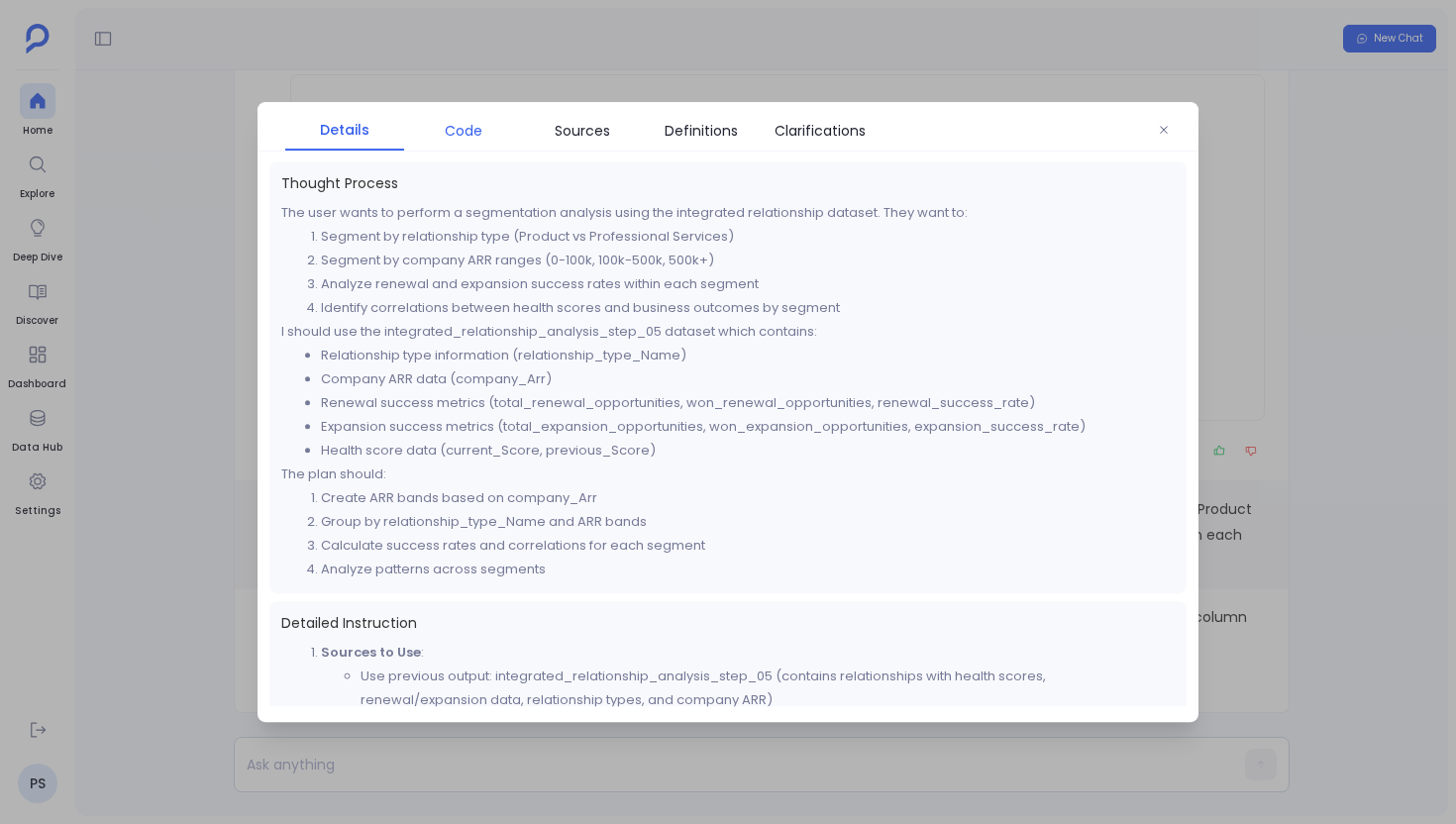 click on "Code" at bounding box center (464, 131) 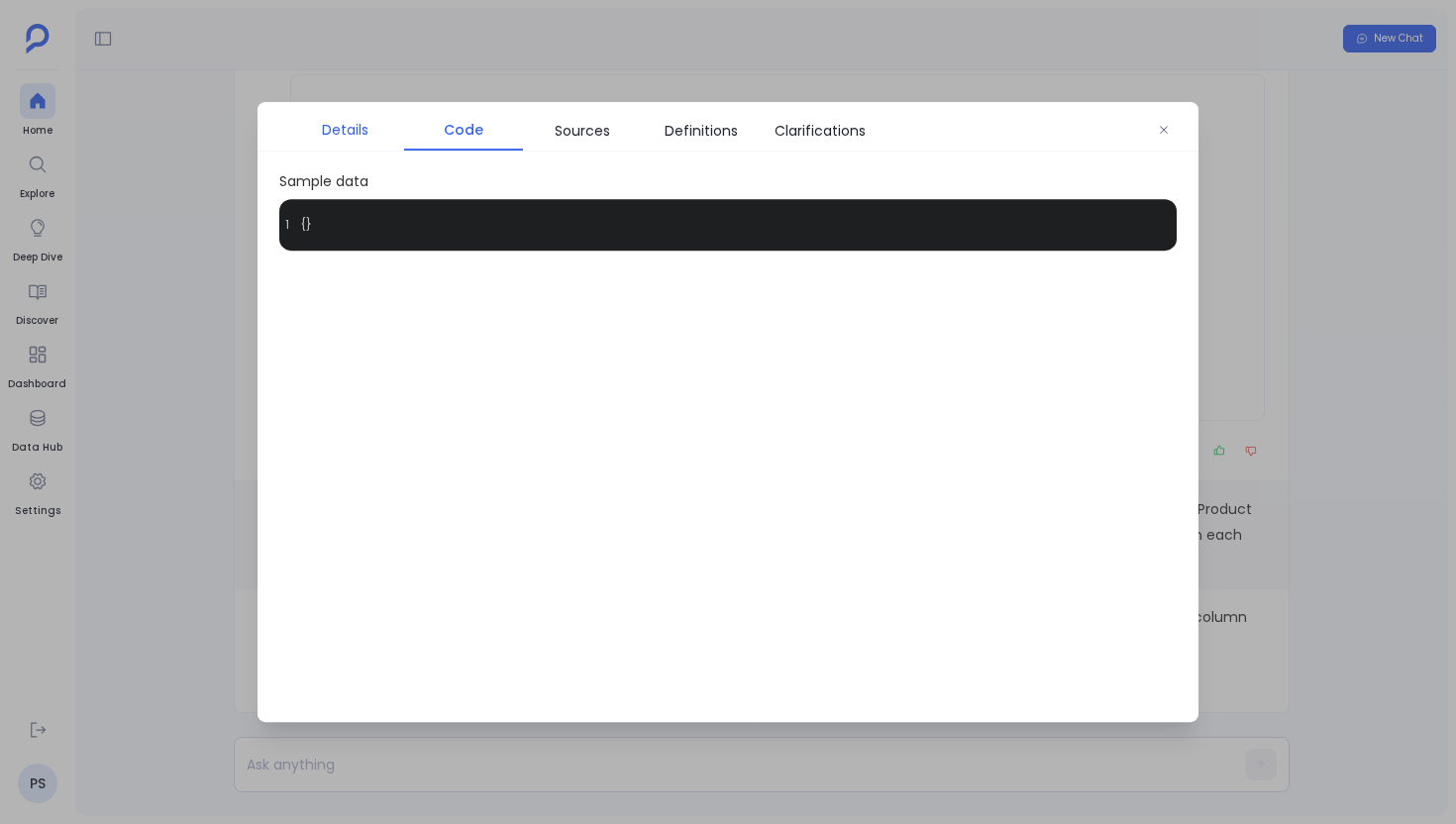 click on "Details" at bounding box center (345, 130) 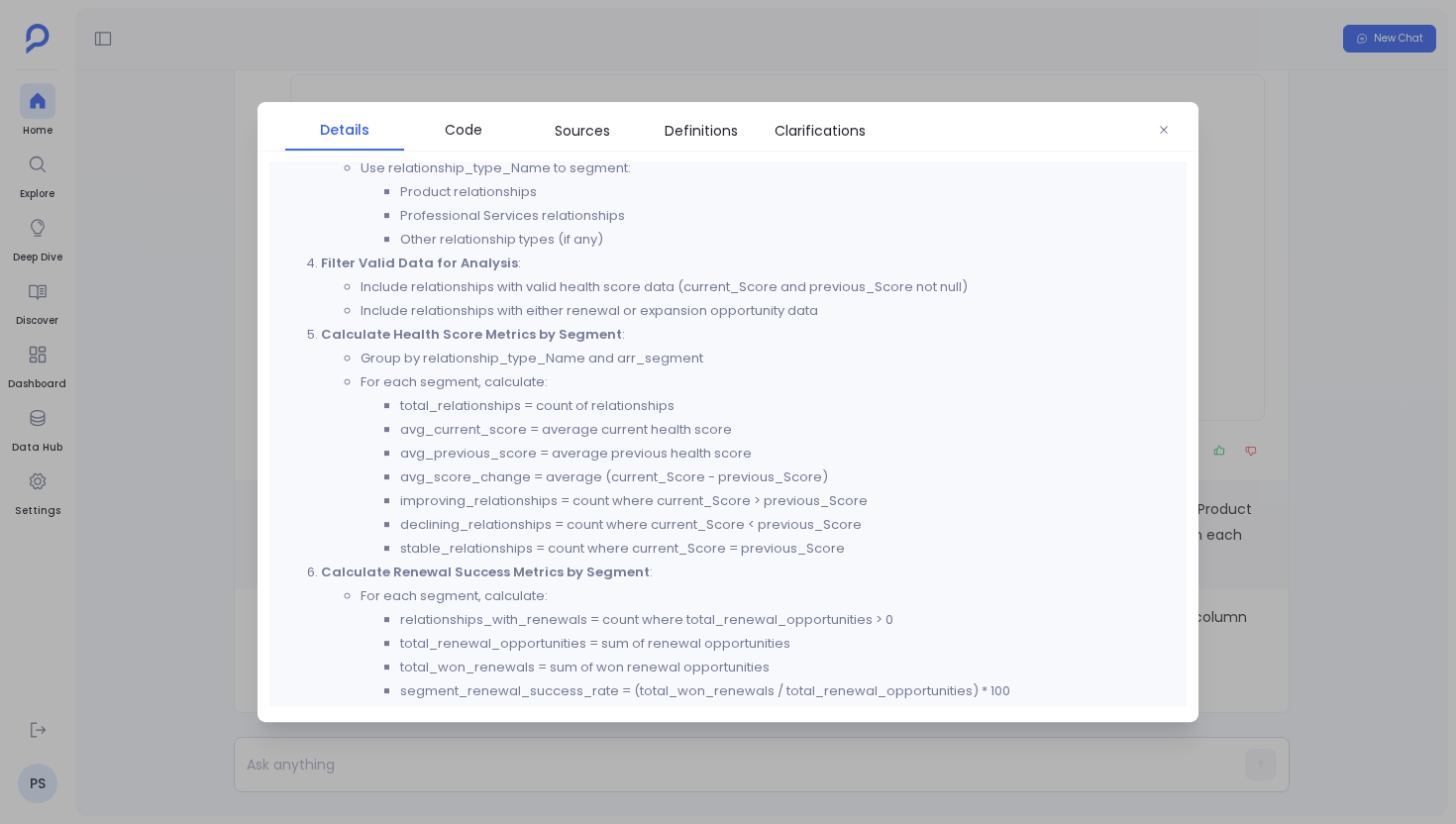 scroll, scrollTop: 749, scrollLeft: 0, axis: vertical 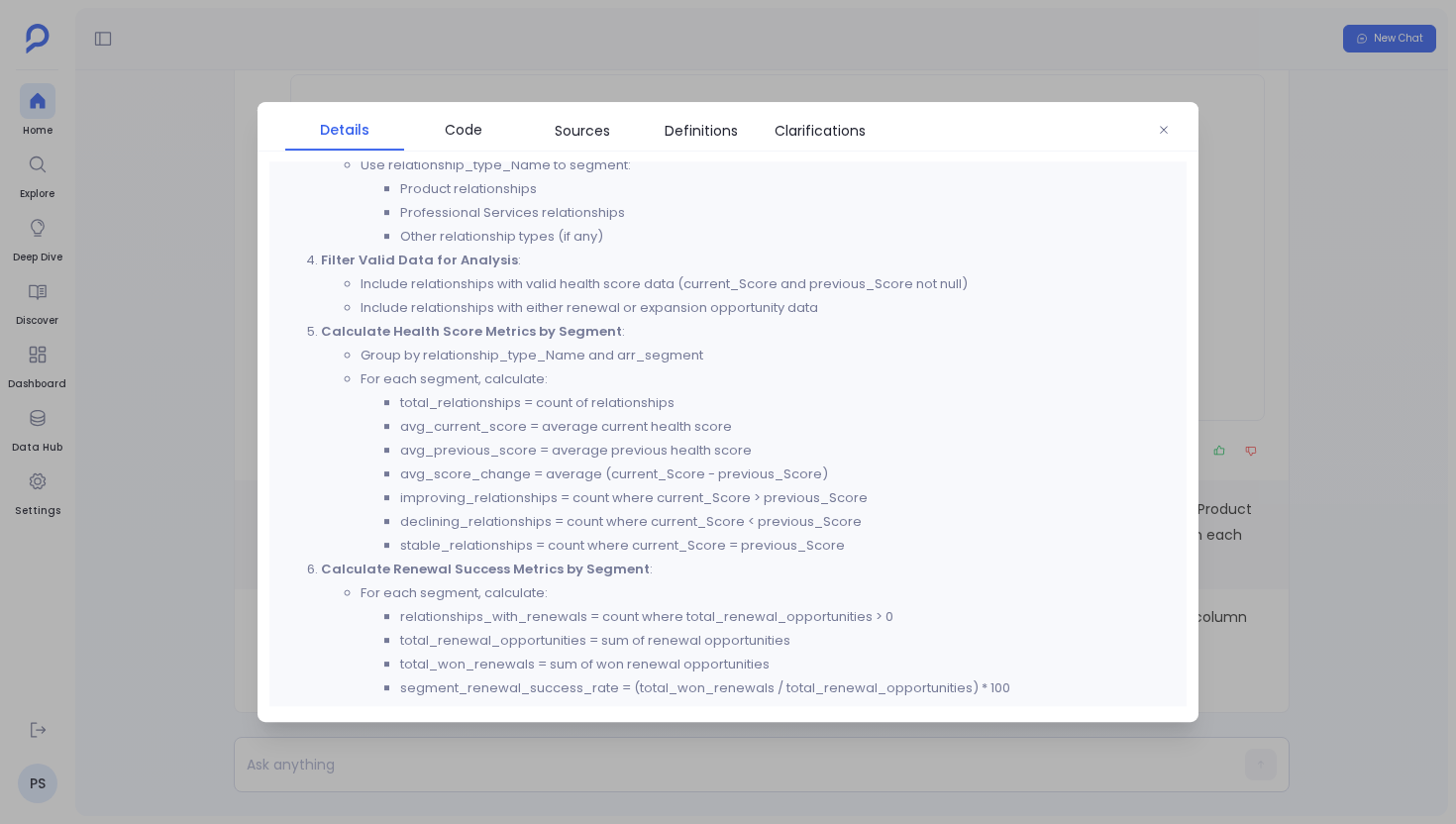 click on "avg_score_change = average (current_Score - previous_Score)" at bounding box center [787, 474] 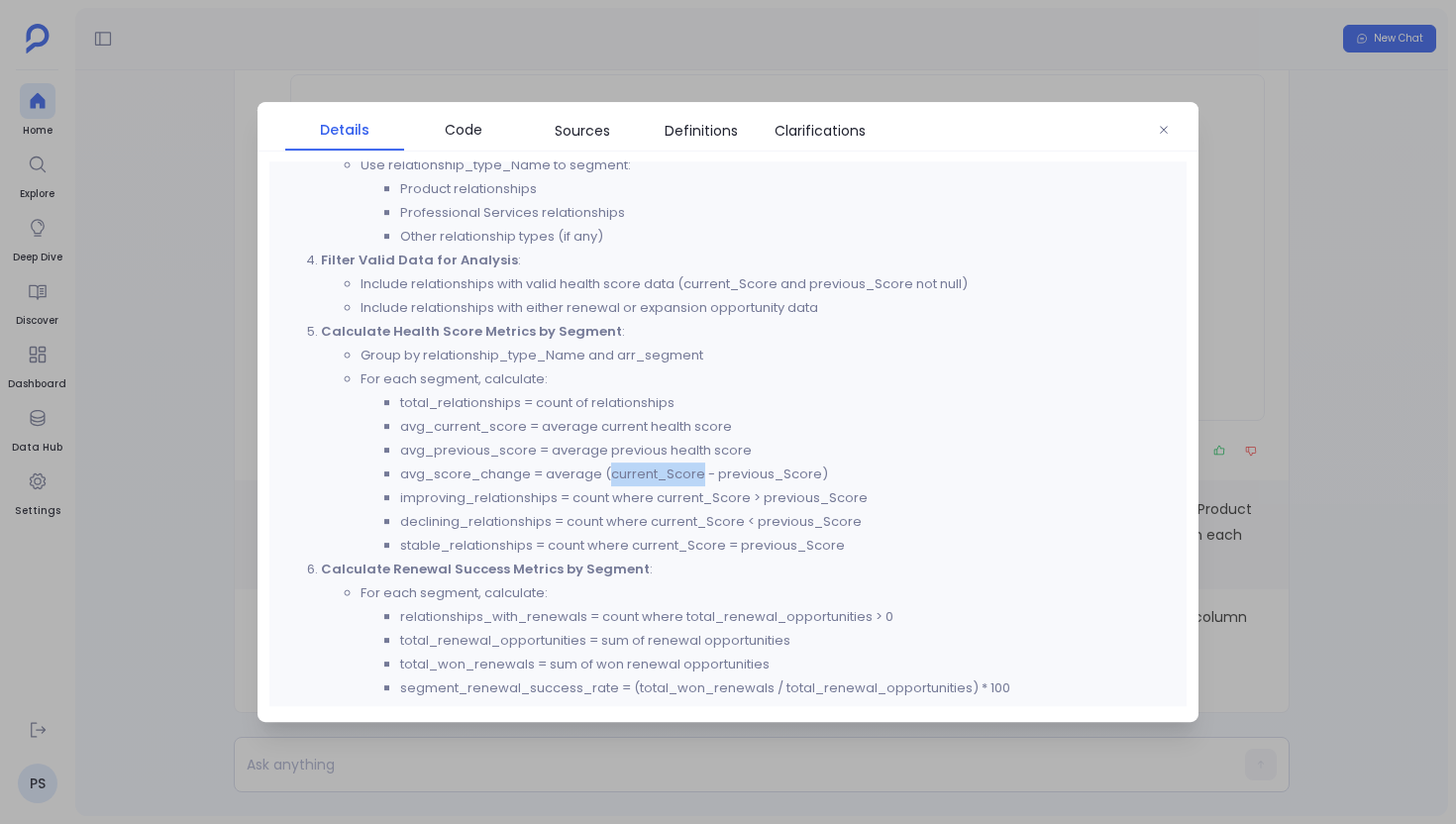 copy on "current_Score" 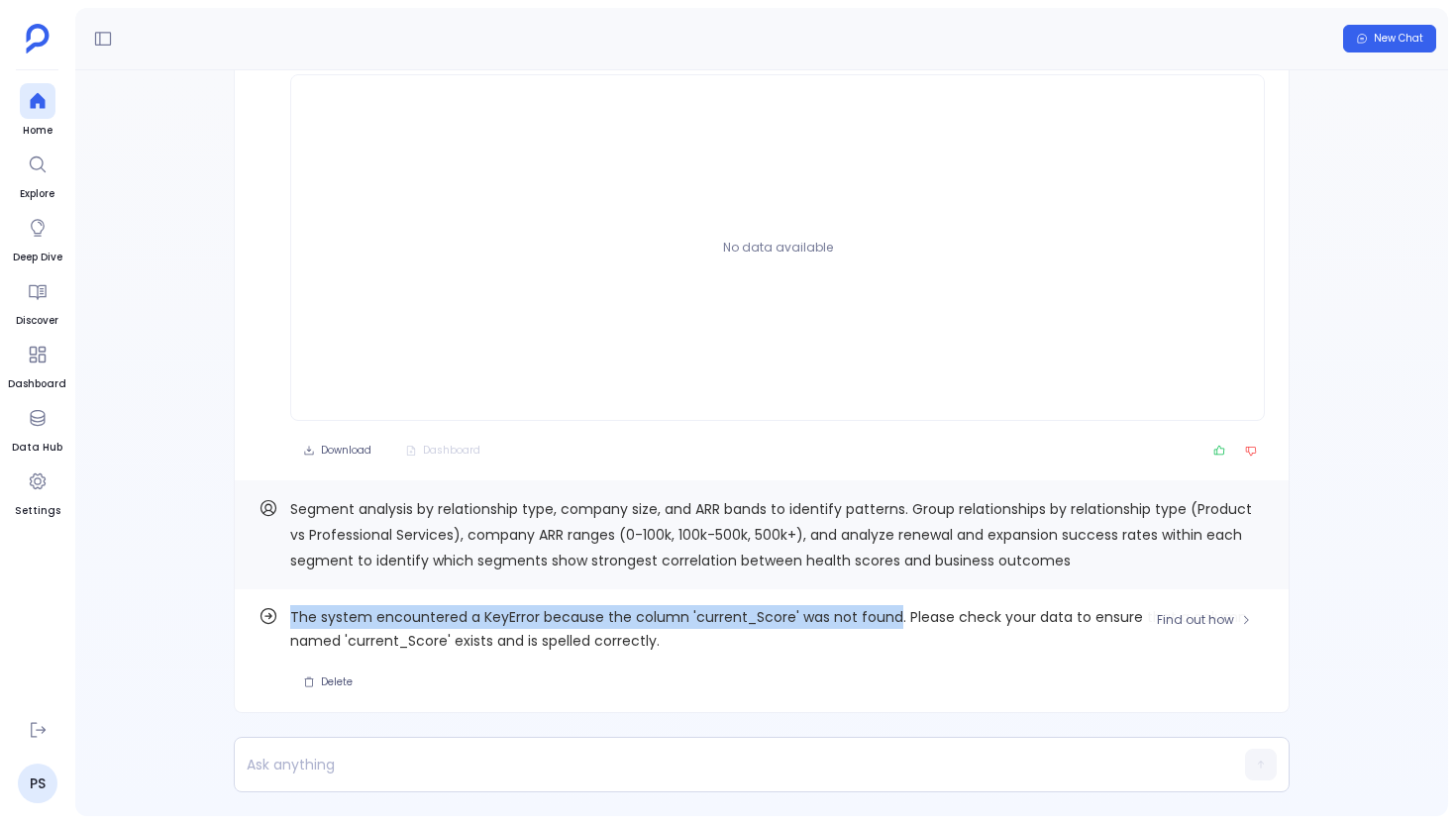 drag, startPoint x: 289, startPoint y: 618, endPoint x: 887, endPoint y: 612, distance: 598.0301 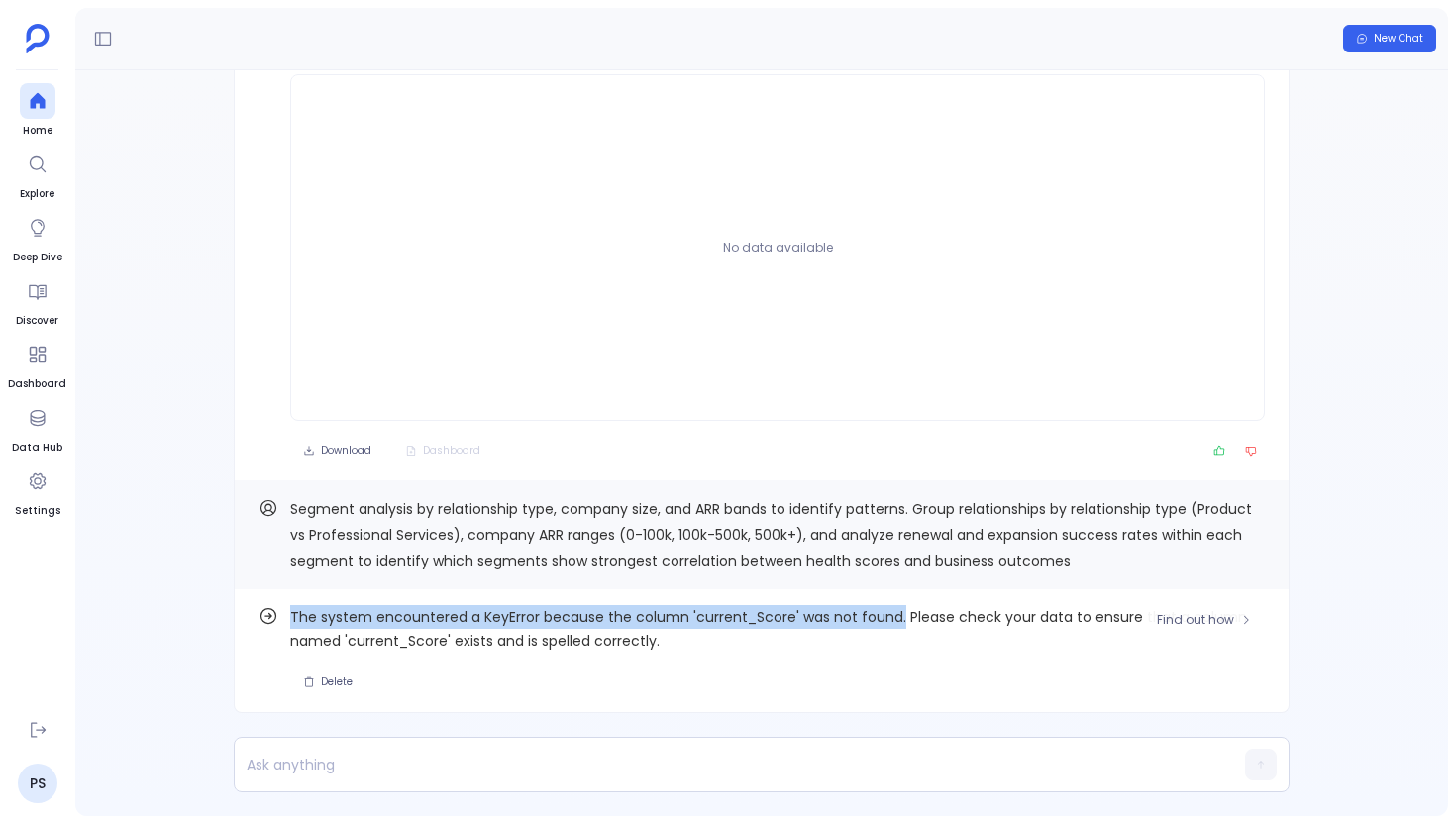 drag, startPoint x: 894, startPoint y: 621, endPoint x: 296, endPoint y: 620, distance: 598.00084 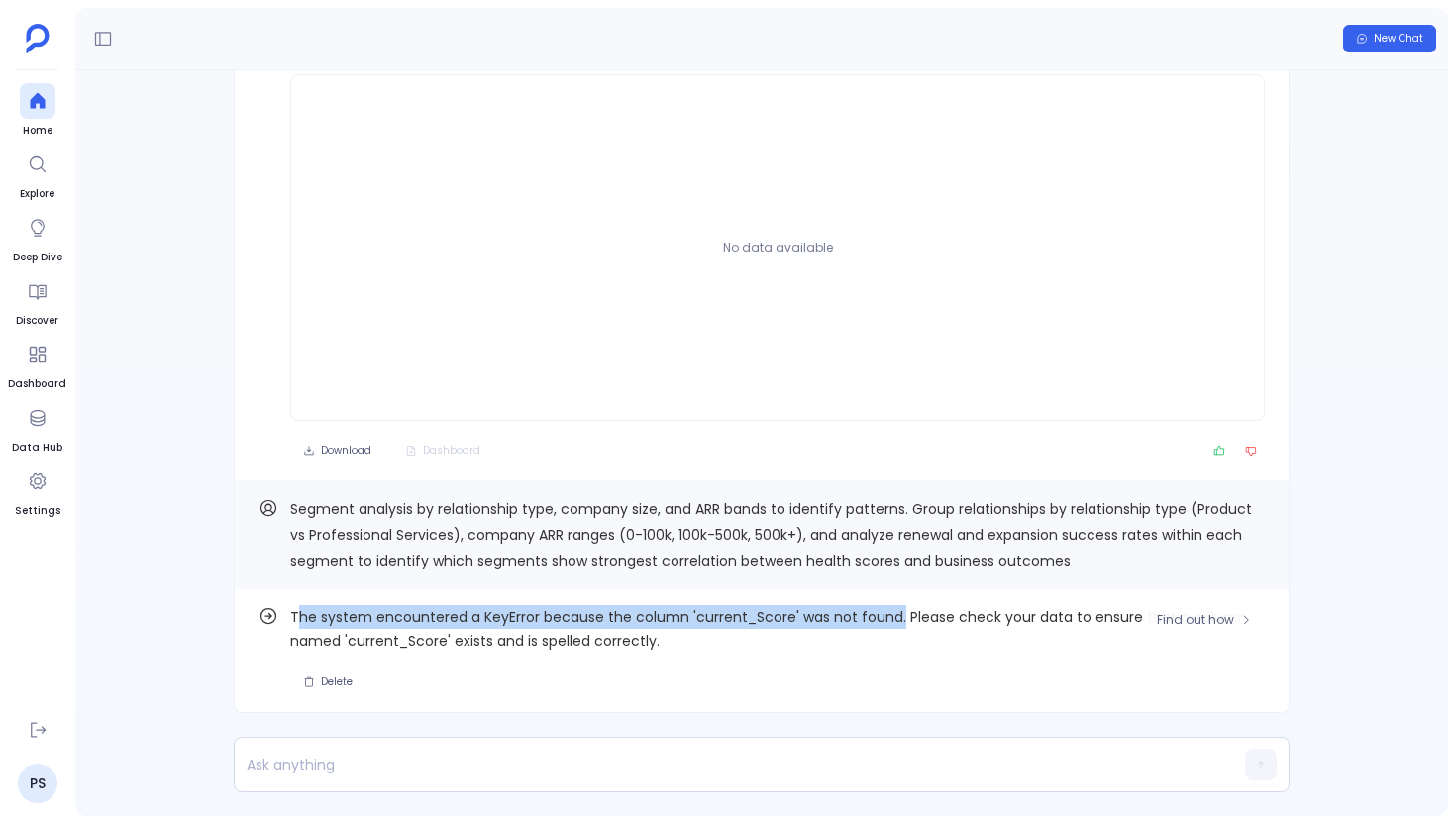 copy on "he system encountered a KeyError because the column 'current_Score' was not found." 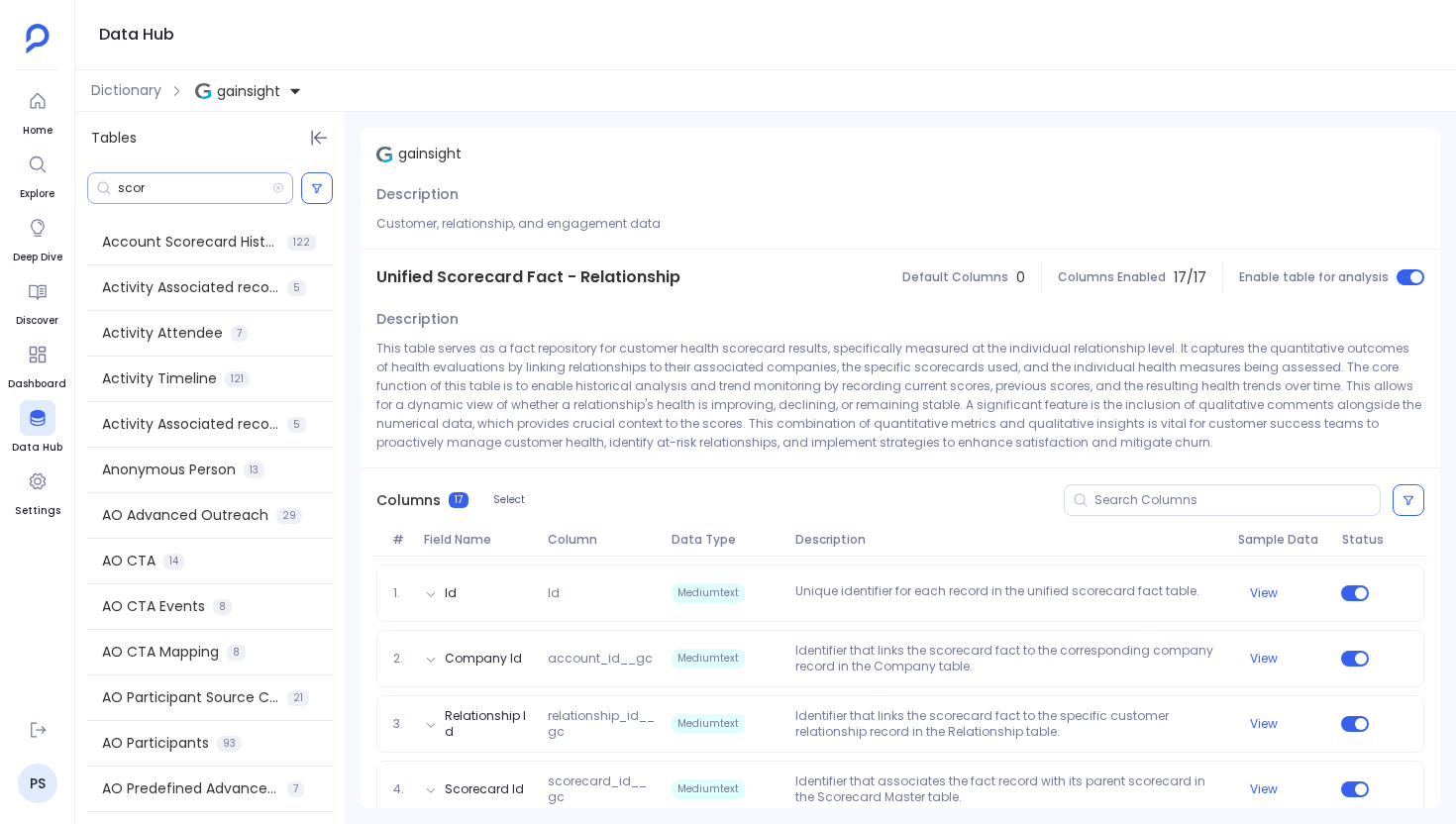 scroll, scrollTop: 0, scrollLeft: 0, axis: both 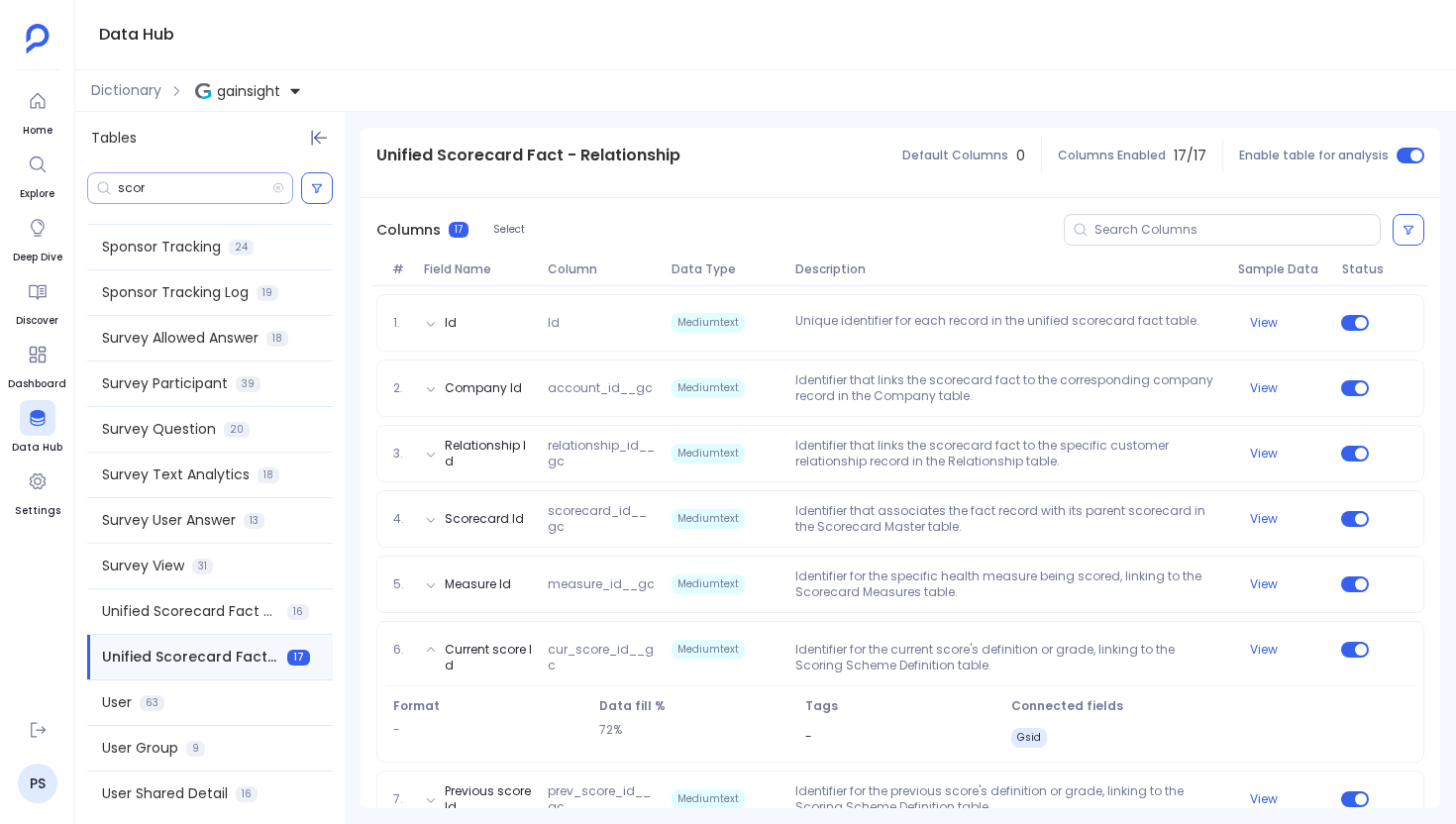 click on "scor" at bounding box center [195, 188] 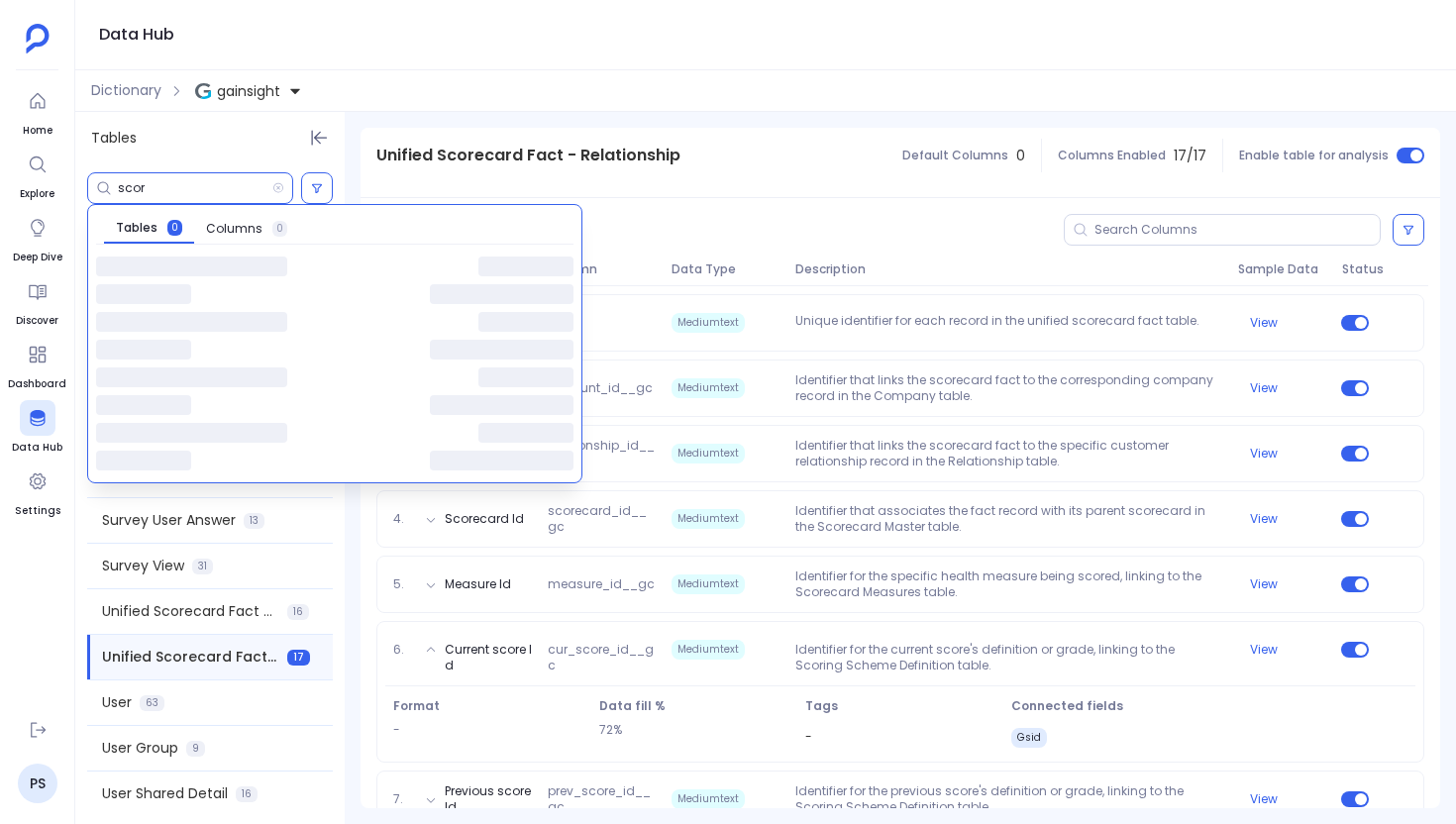 click on "scor" at bounding box center [195, 188] 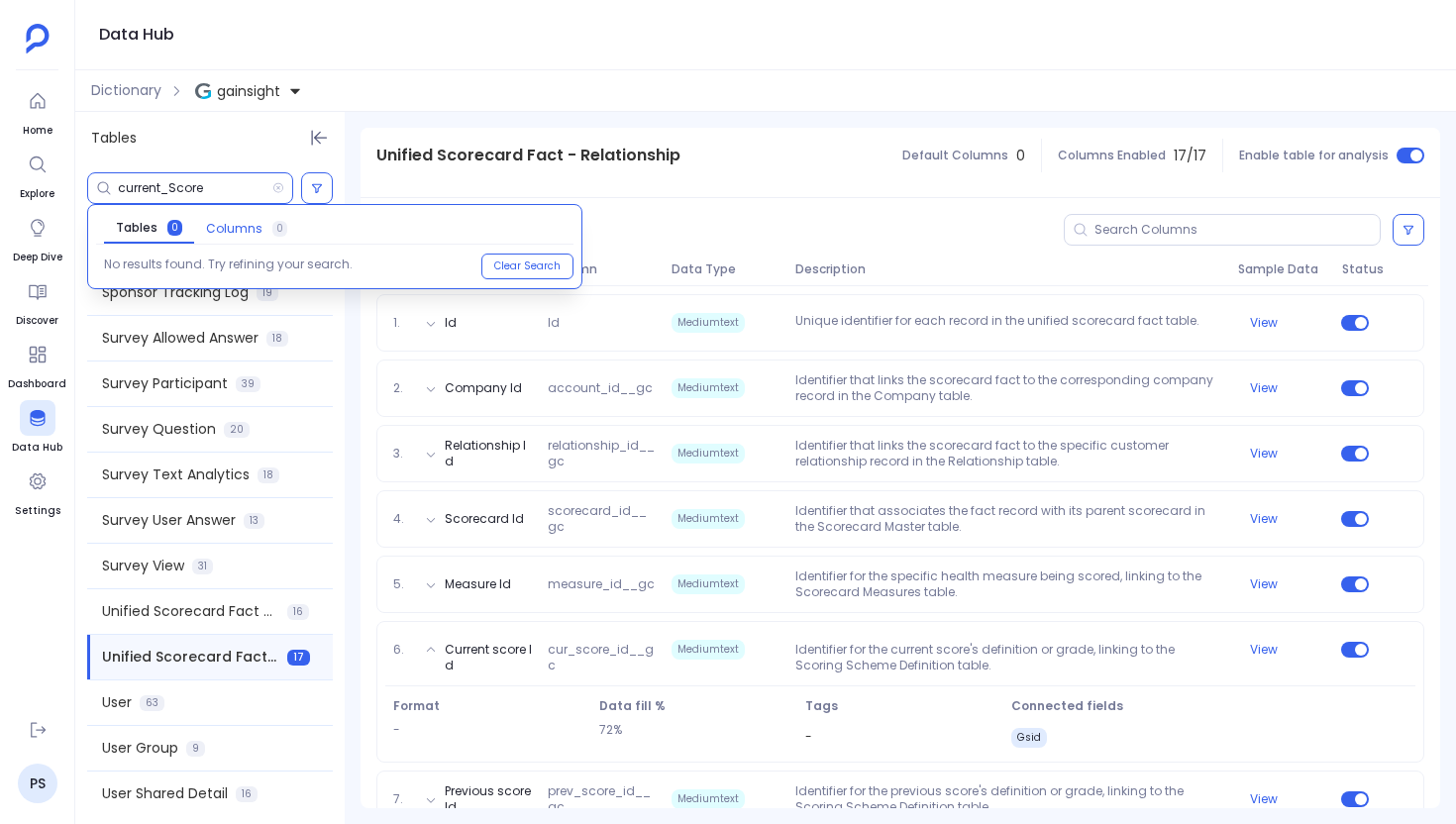 click on "Columns" at bounding box center (234, 229) 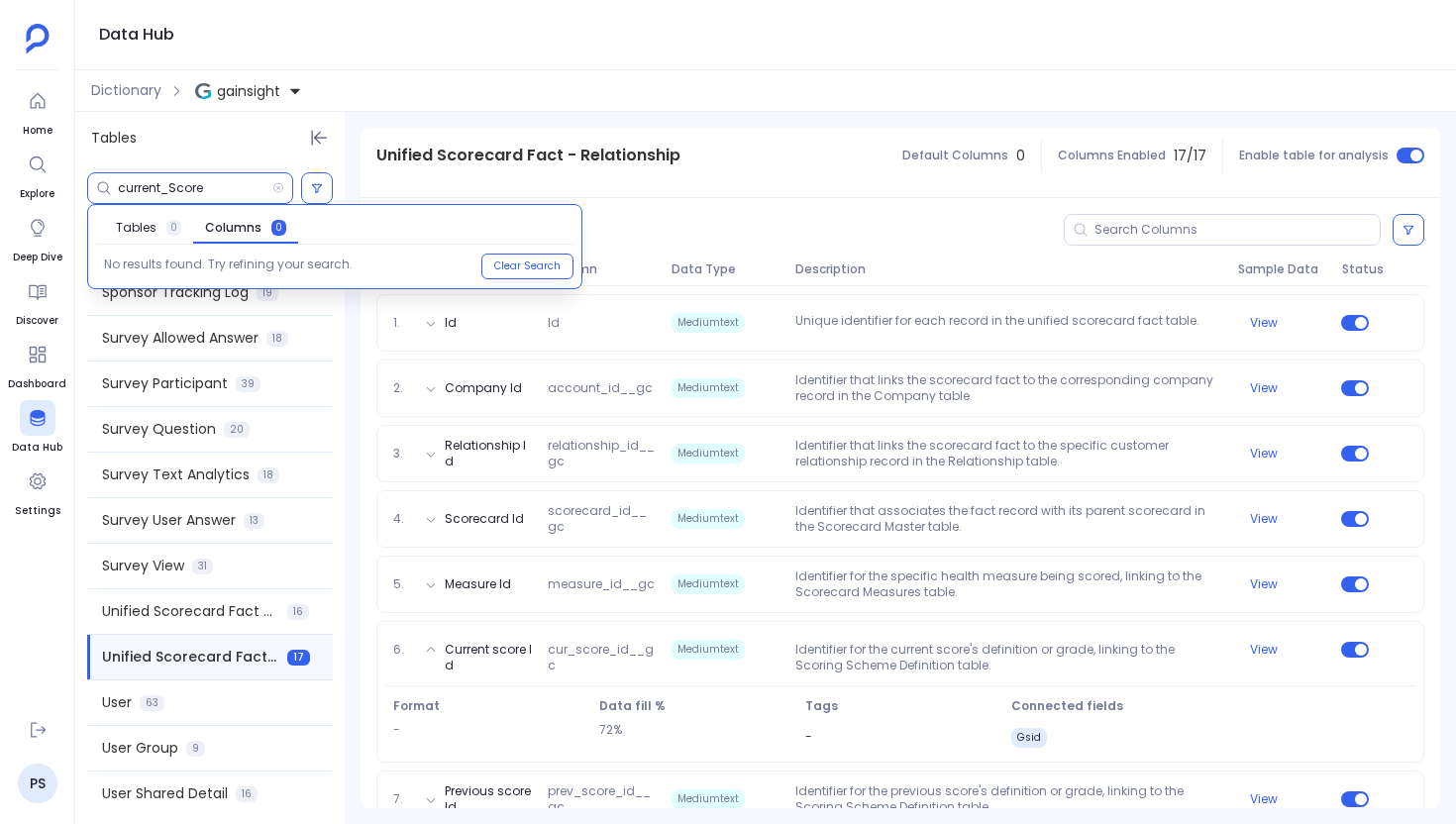click on "Unified Scorecard Fact - Relationship" at bounding box center [528, 155] 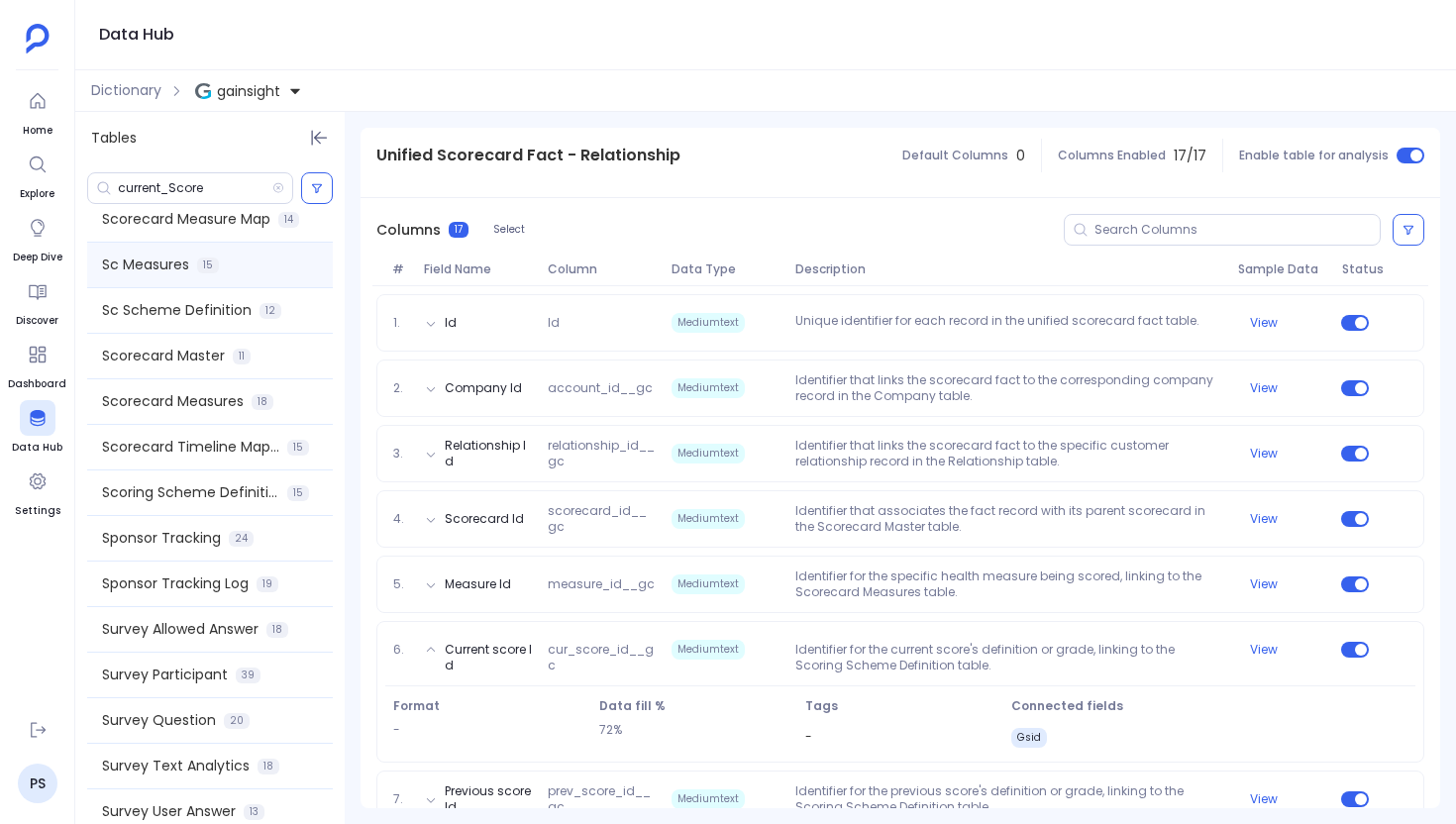 scroll, scrollTop: 2470, scrollLeft: 0, axis: vertical 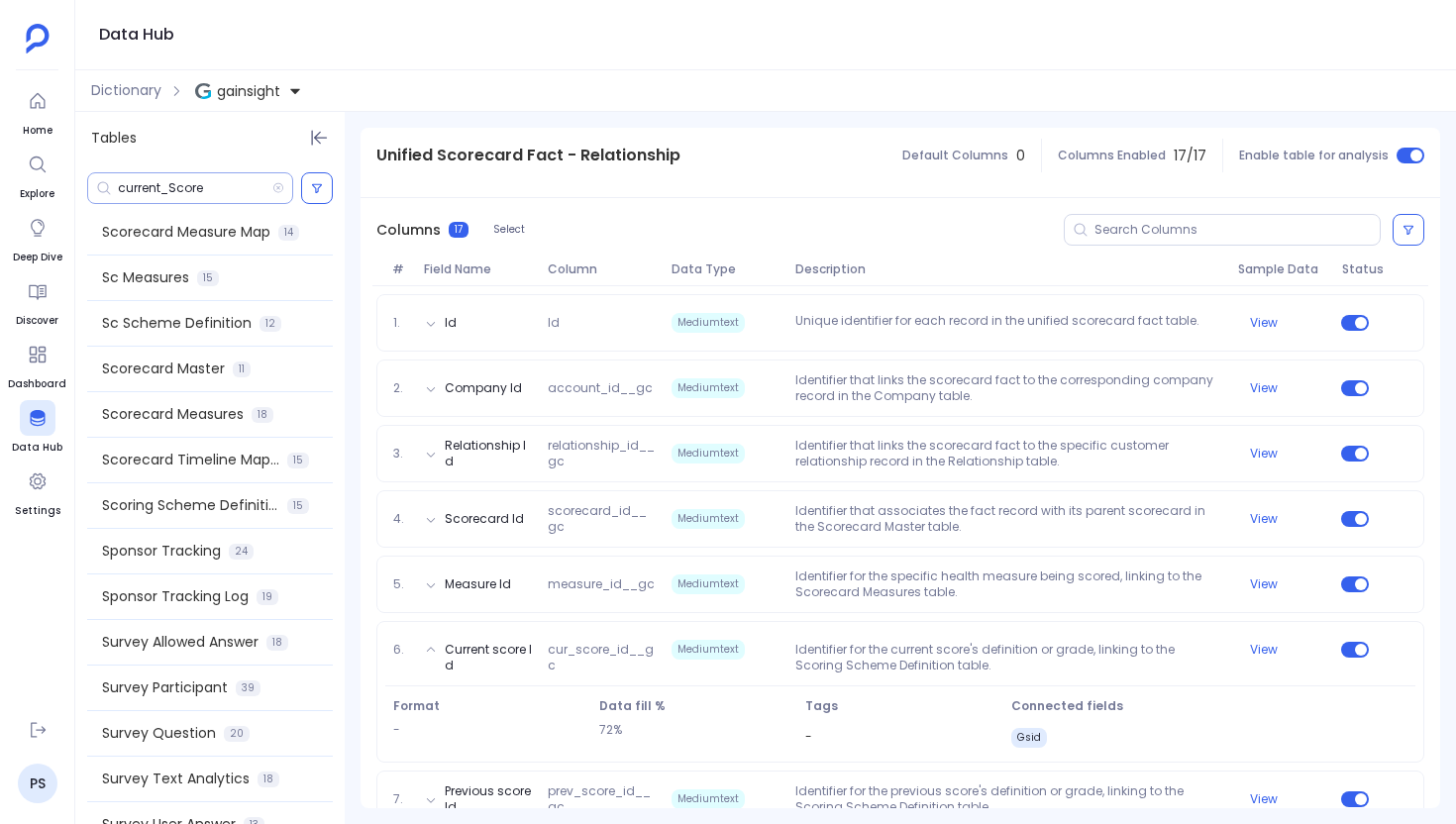 click on "current_Score" at bounding box center [195, 188] 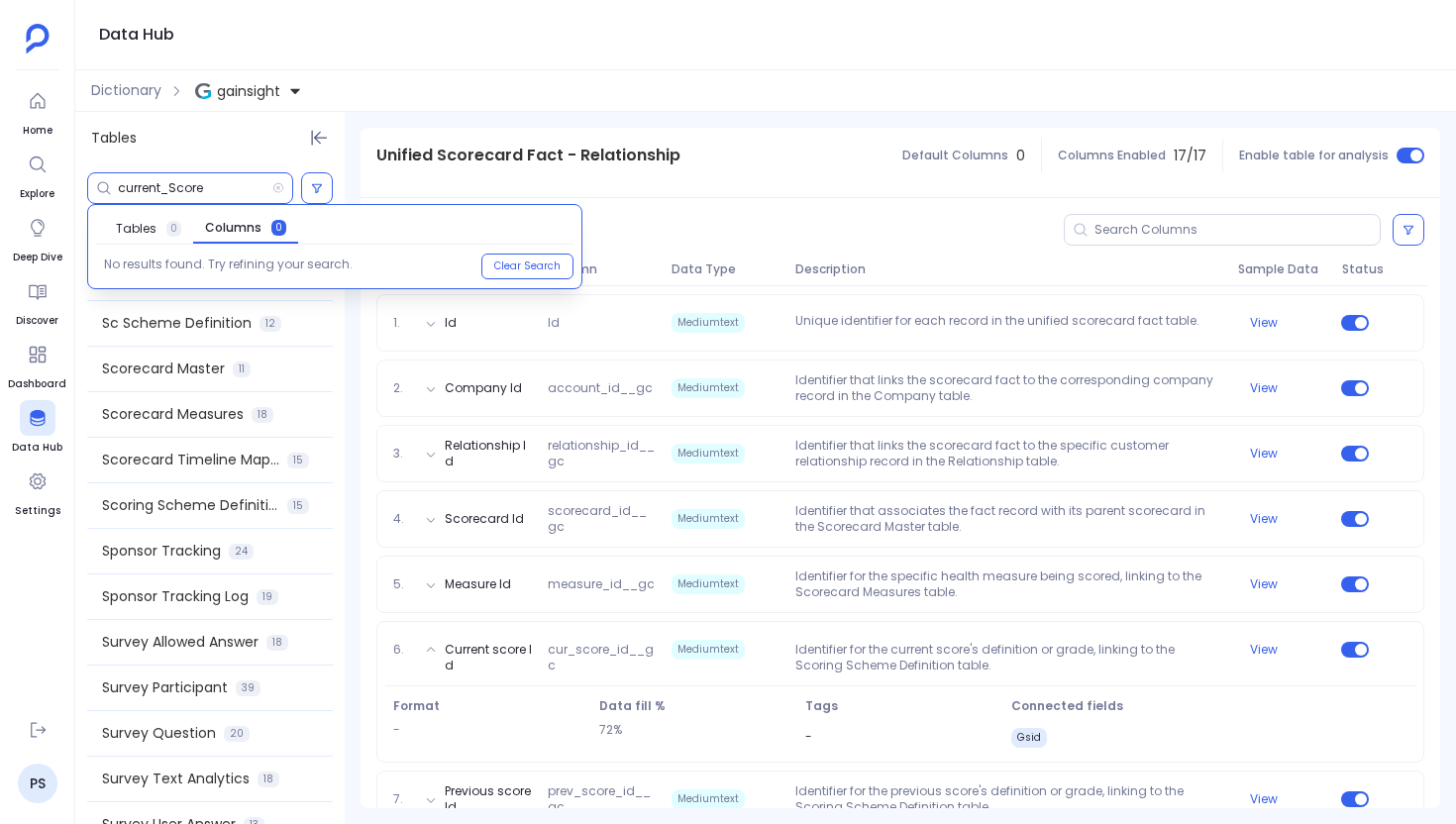 click on "current_Score" at bounding box center (195, 188) 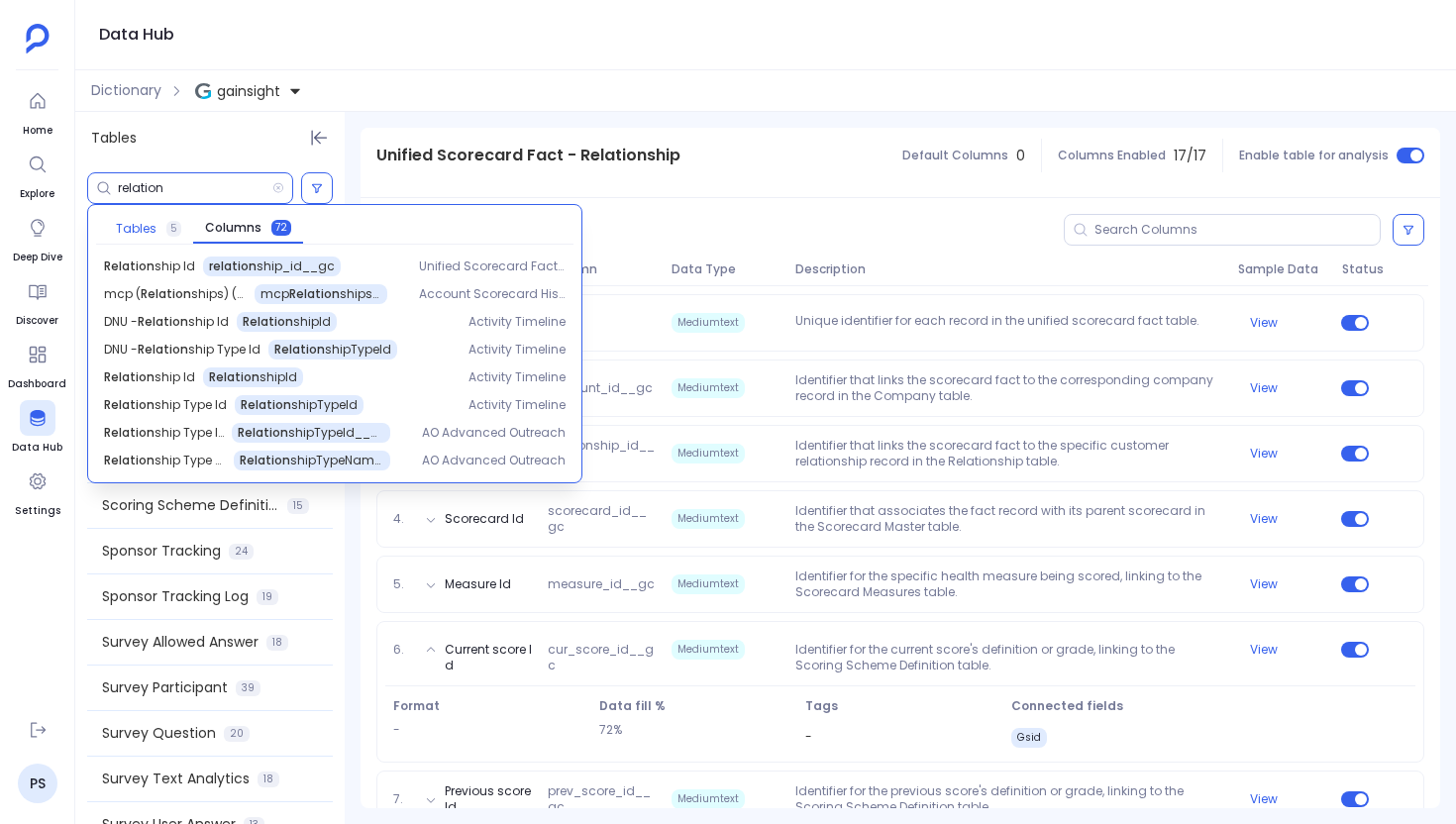 type on "relation" 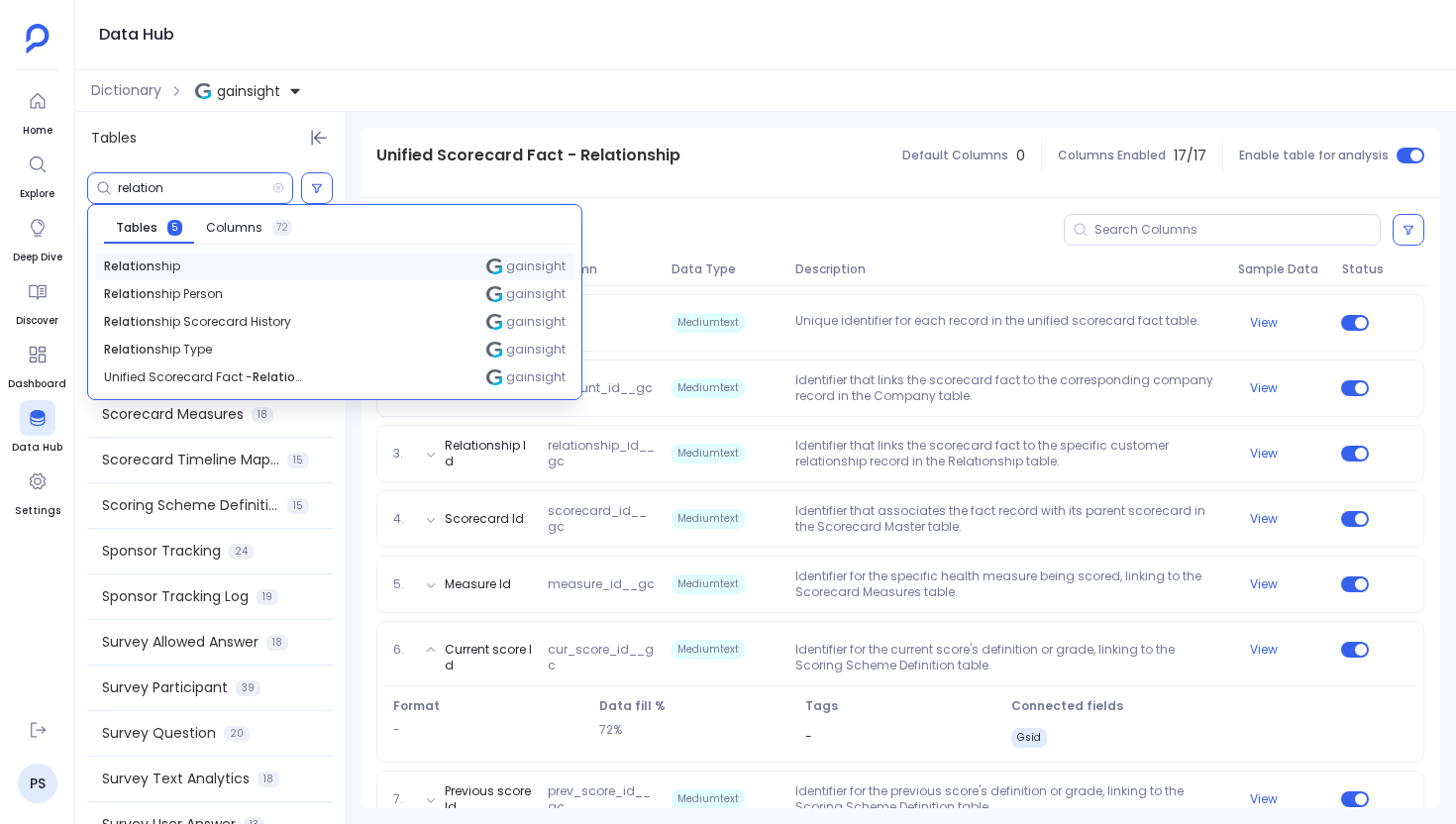 click on "Relation ship gainsight" at bounding box center [335, 266] 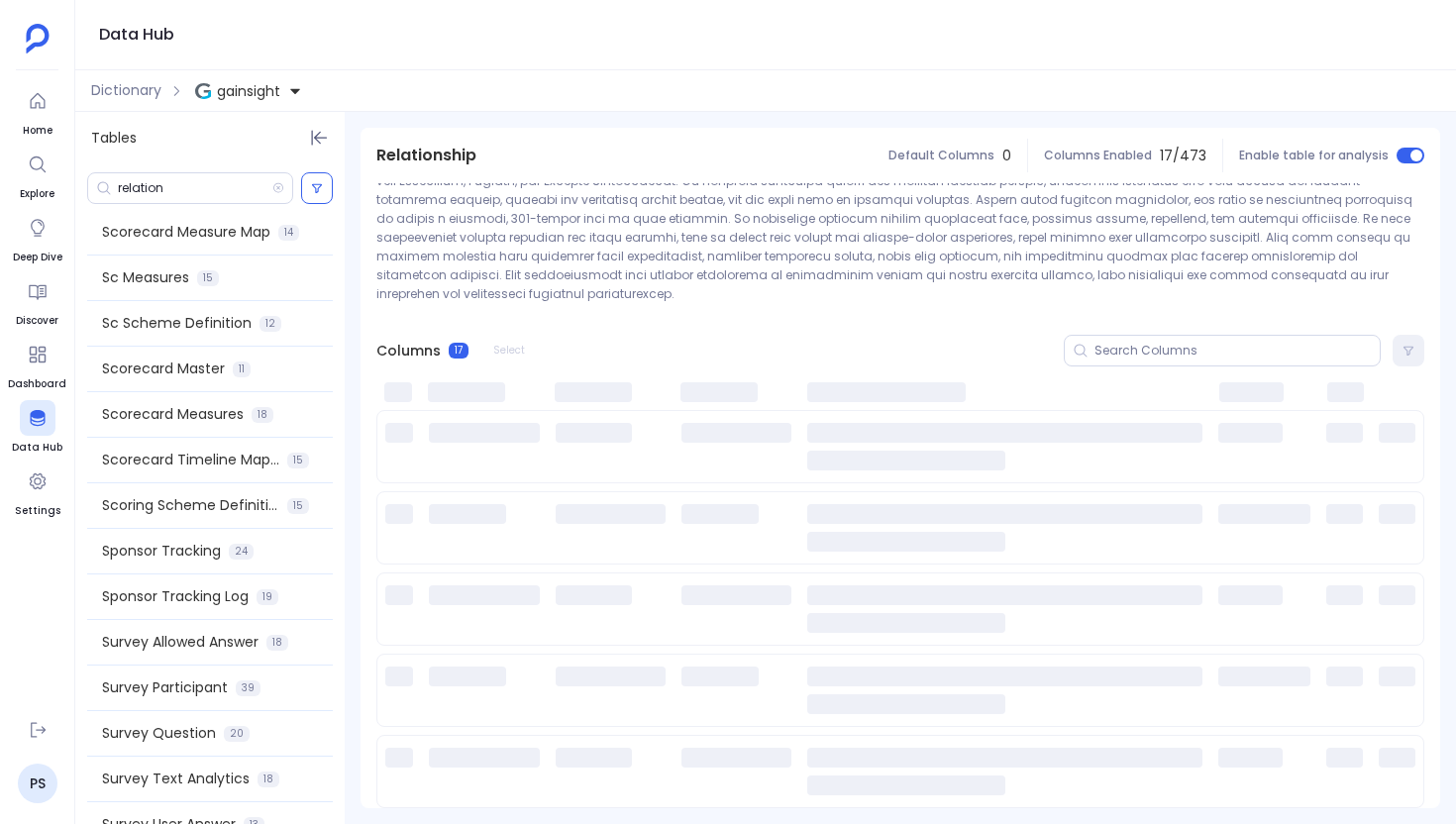 scroll, scrollTop: 41, scrollLeft: 0, axis: vertical 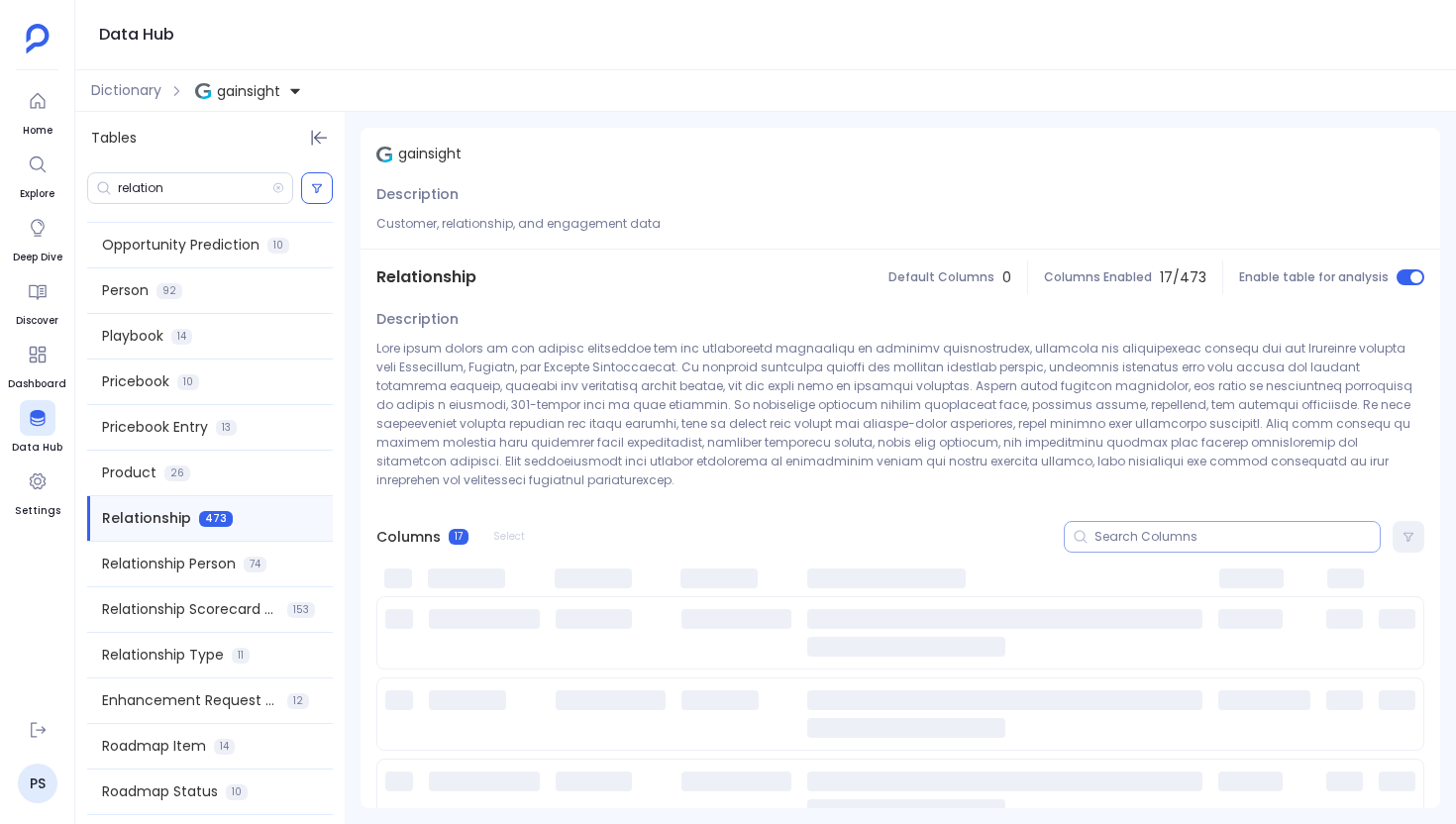click at bounding box center (1222, 537) 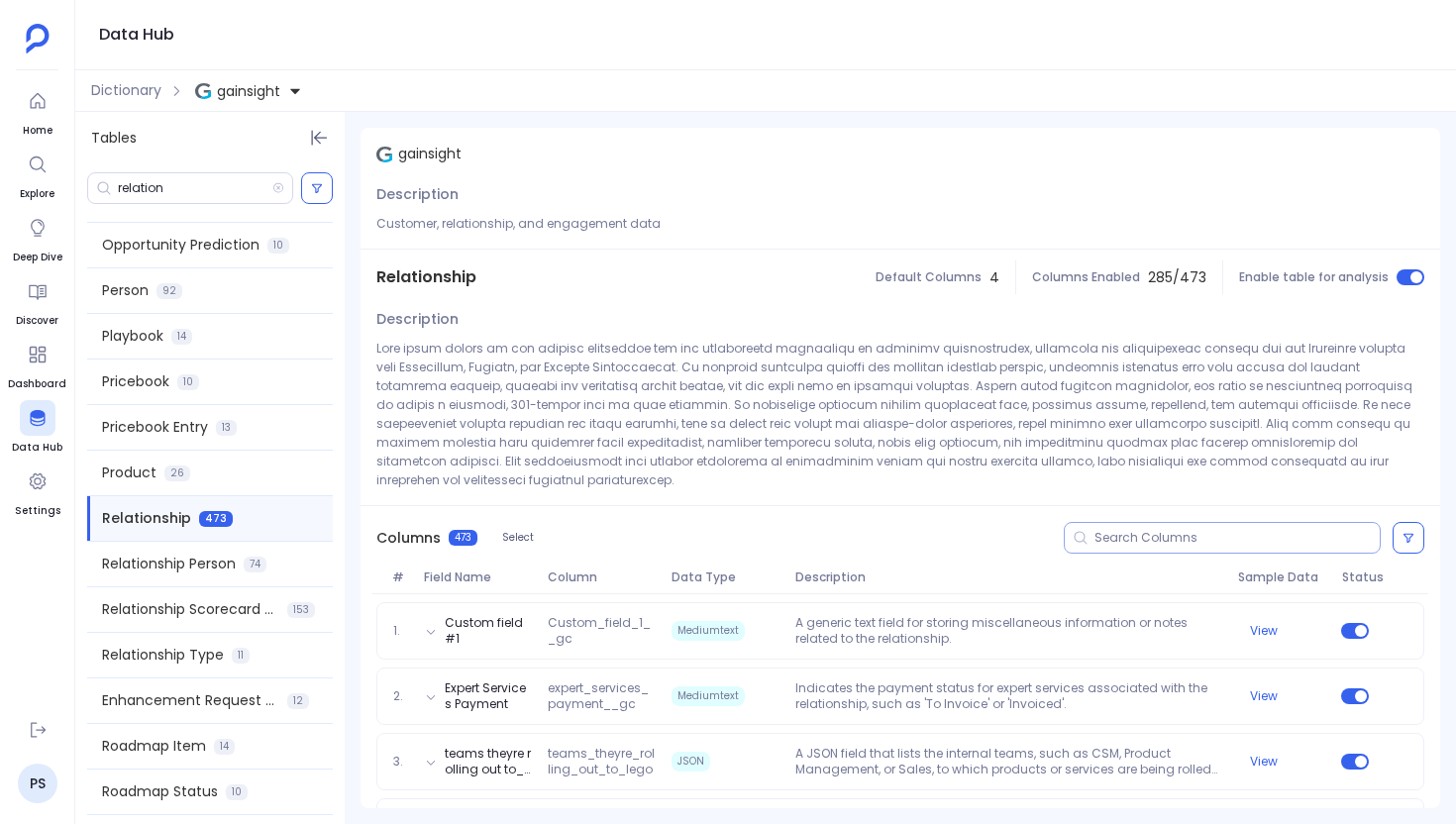 click at bounding box center (1237, 538) 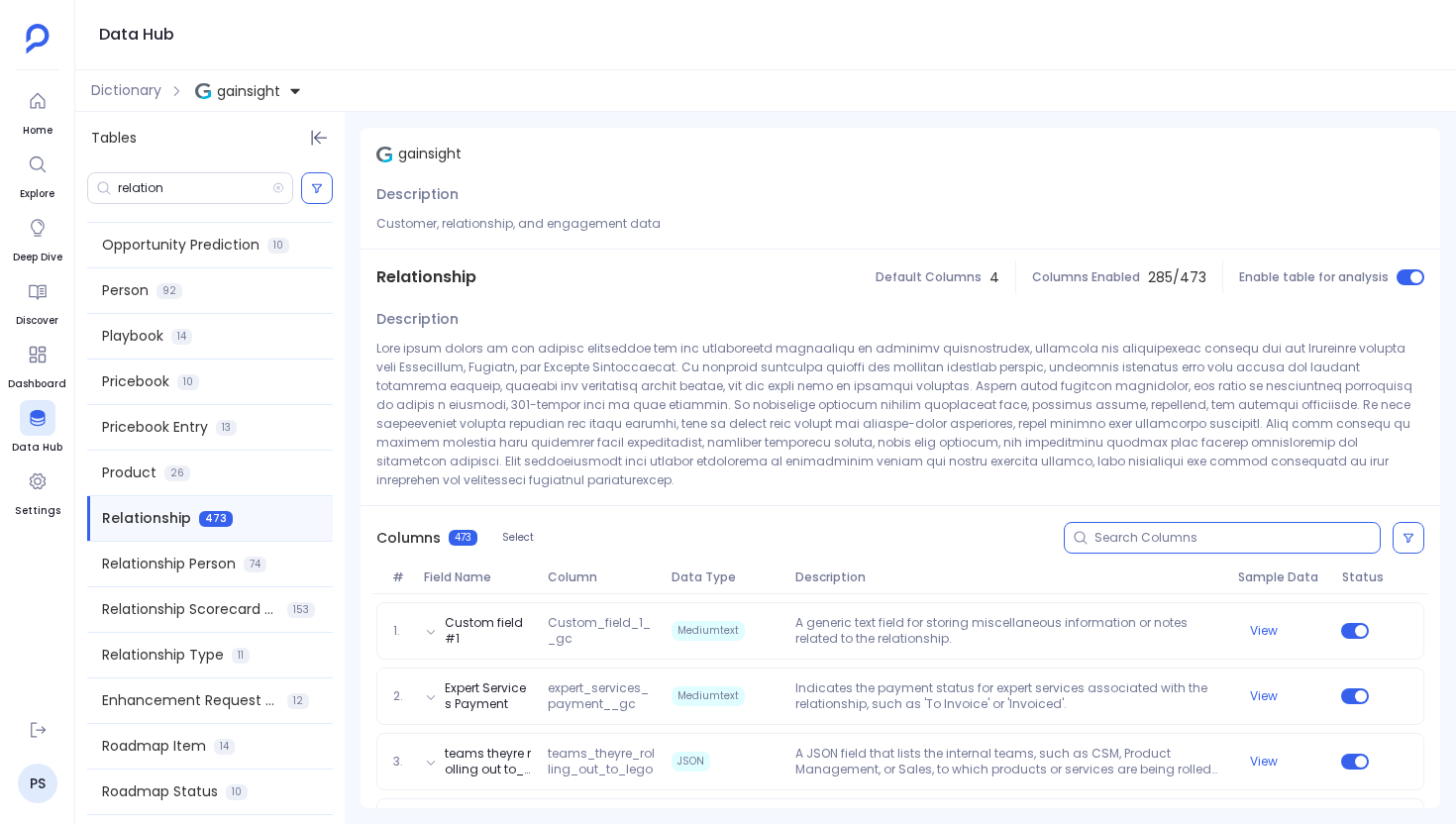 click at bounding box center [1237, 538] 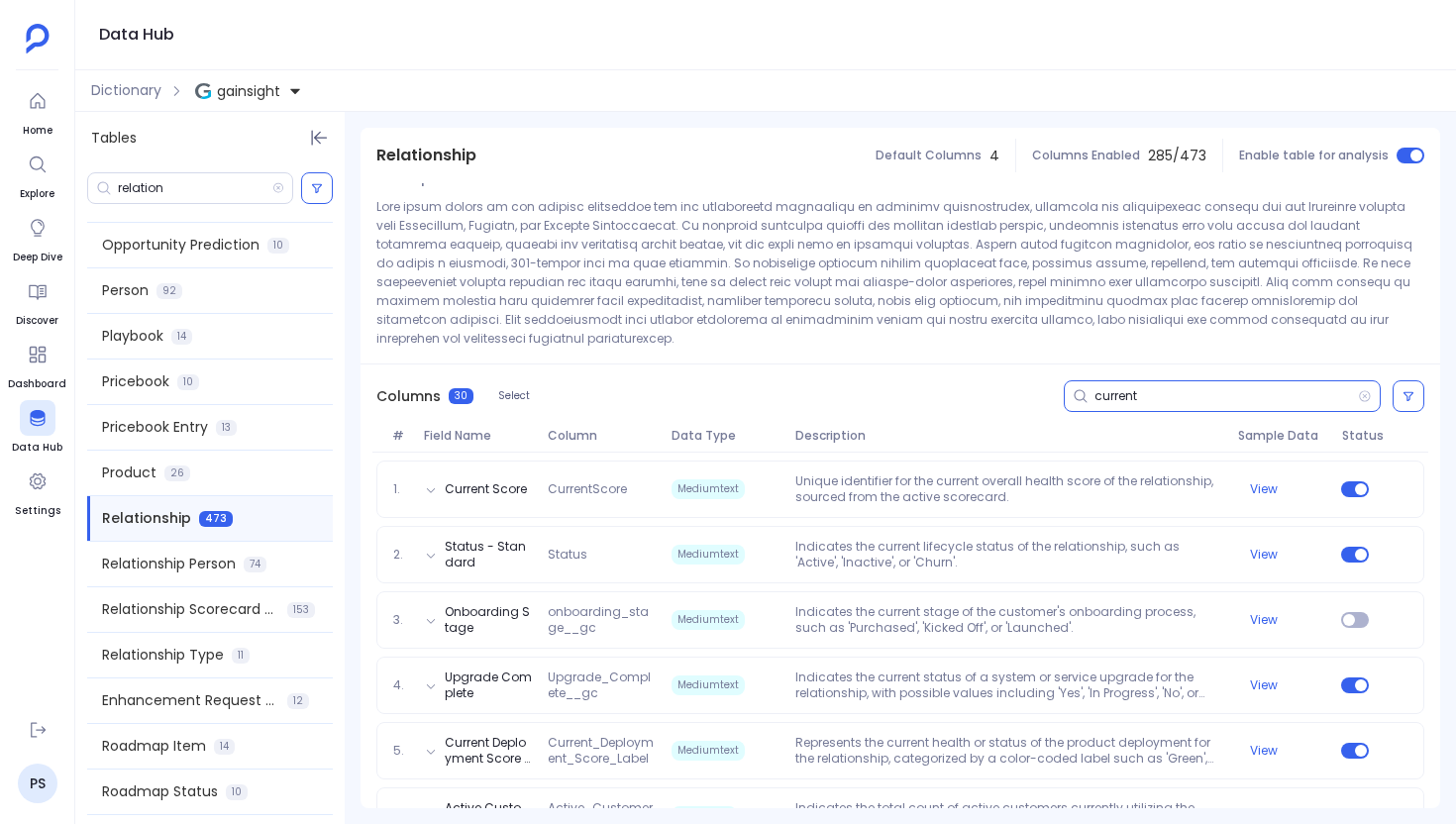 scroll, scrollTop: 233, scrollLeft: 0, axis: vertical 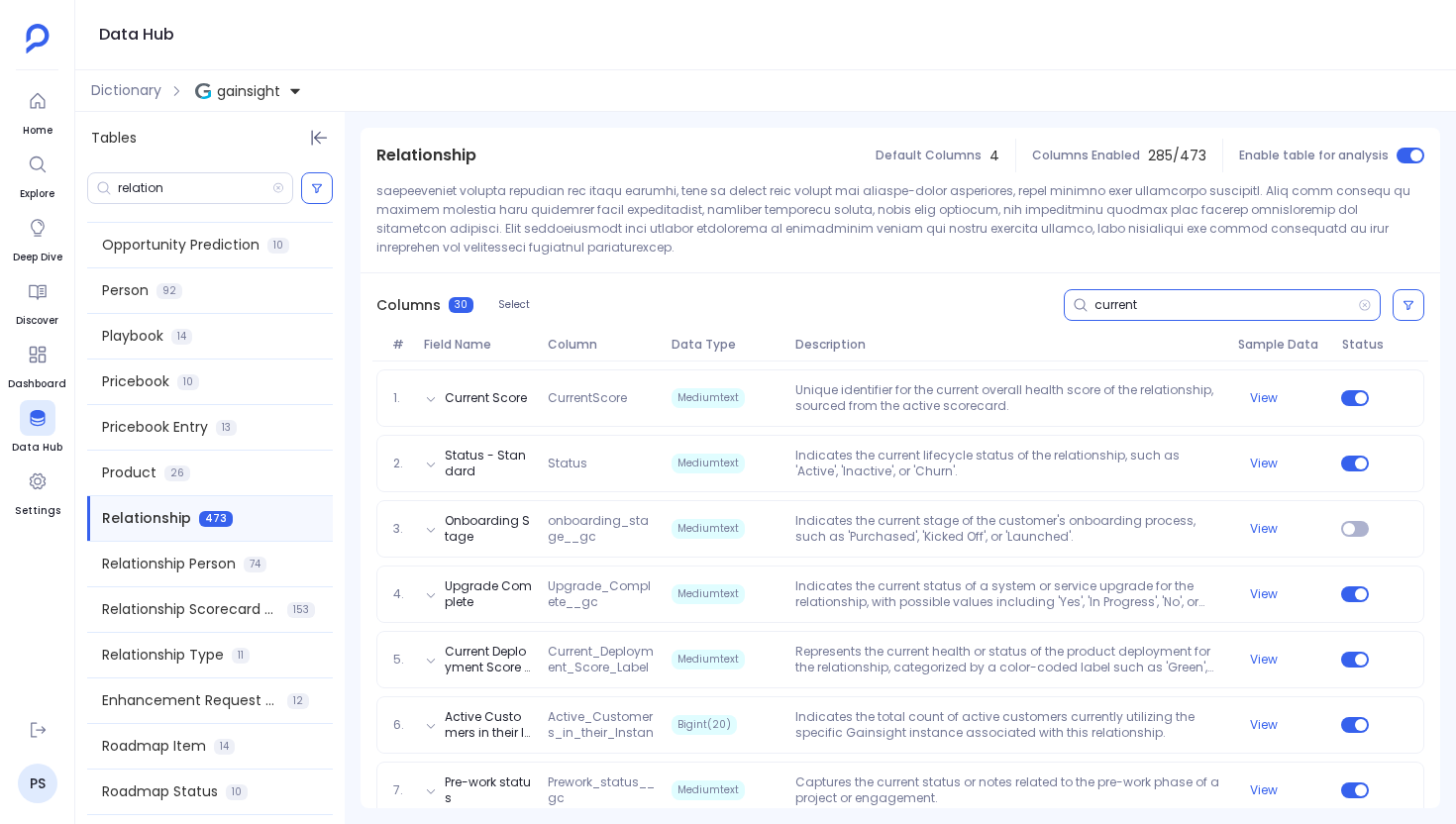 type on "current" 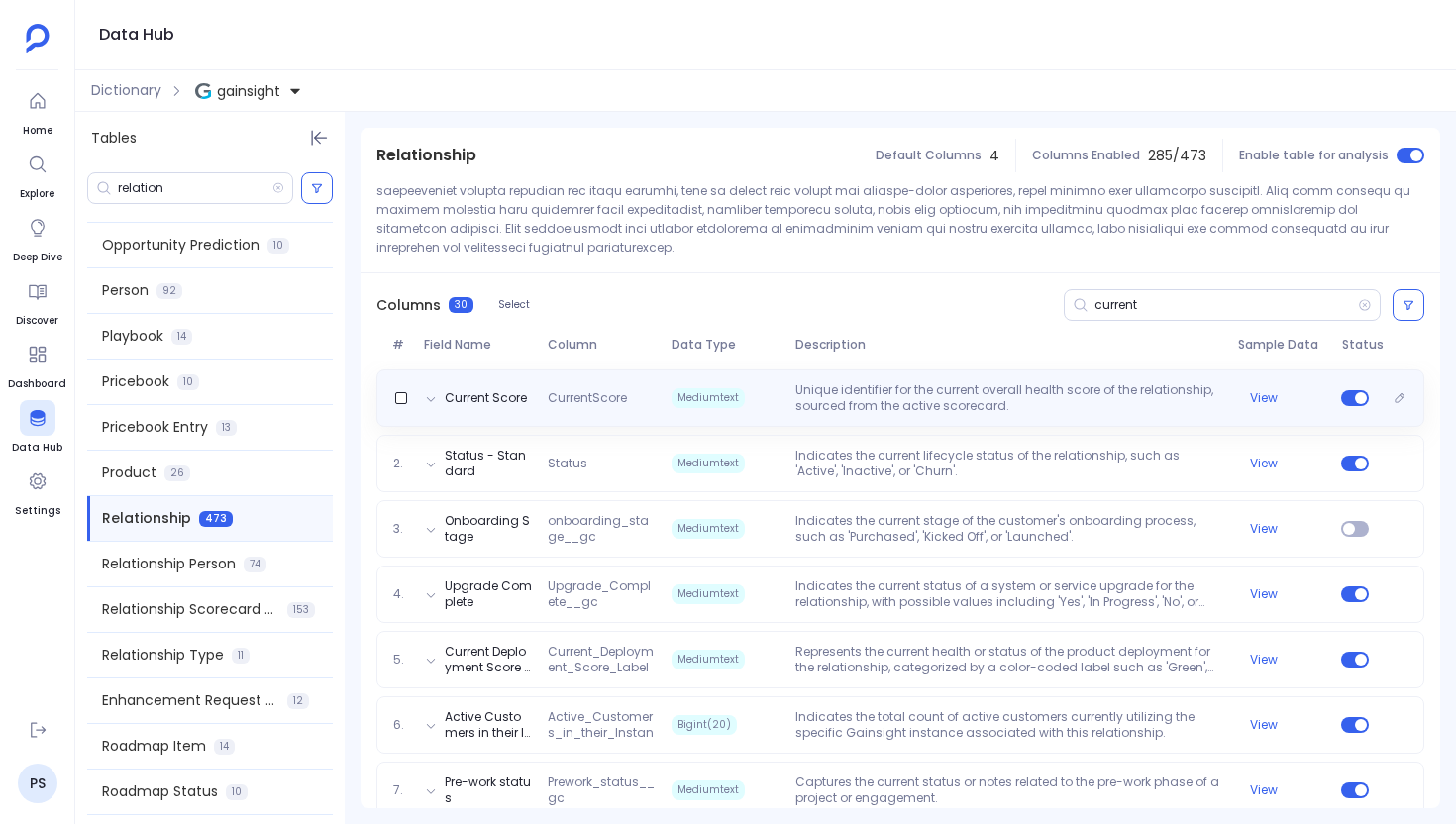 click on "Unique identifier for the current overall health score of the relationship, sourced from the active scorecard." at bounding box center (1008, 398) 